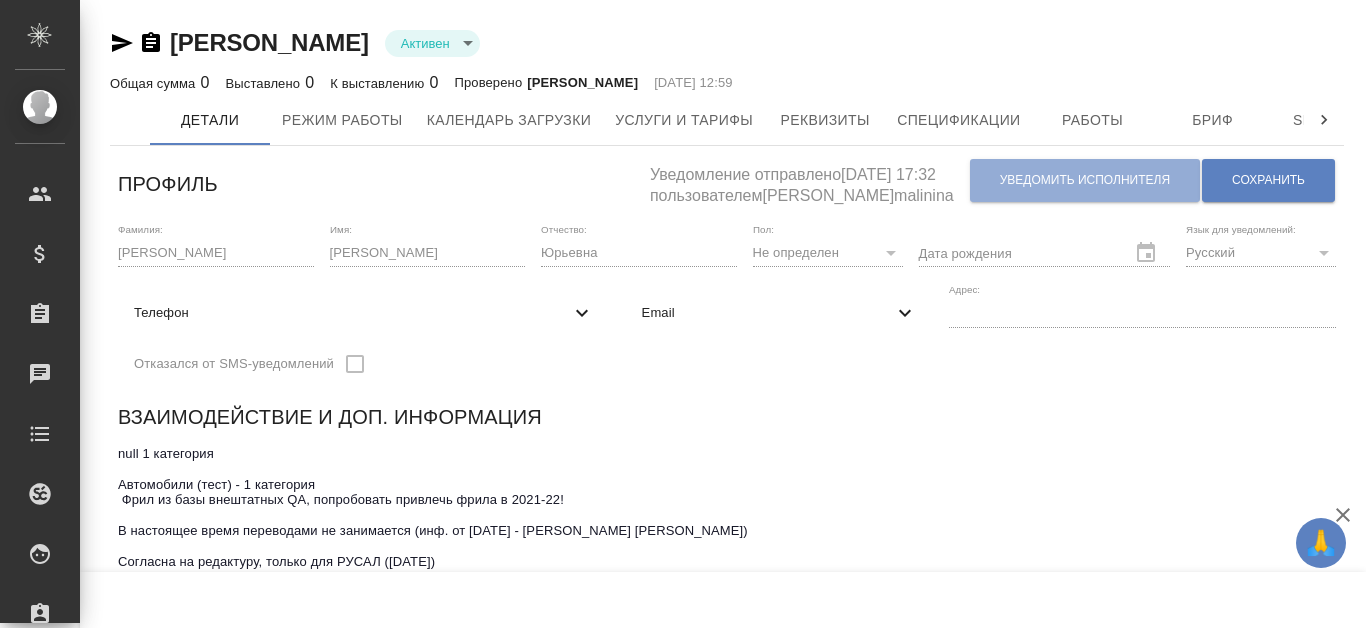 scroll, scrollTop: 0, scrollLeft: 0, axis: both 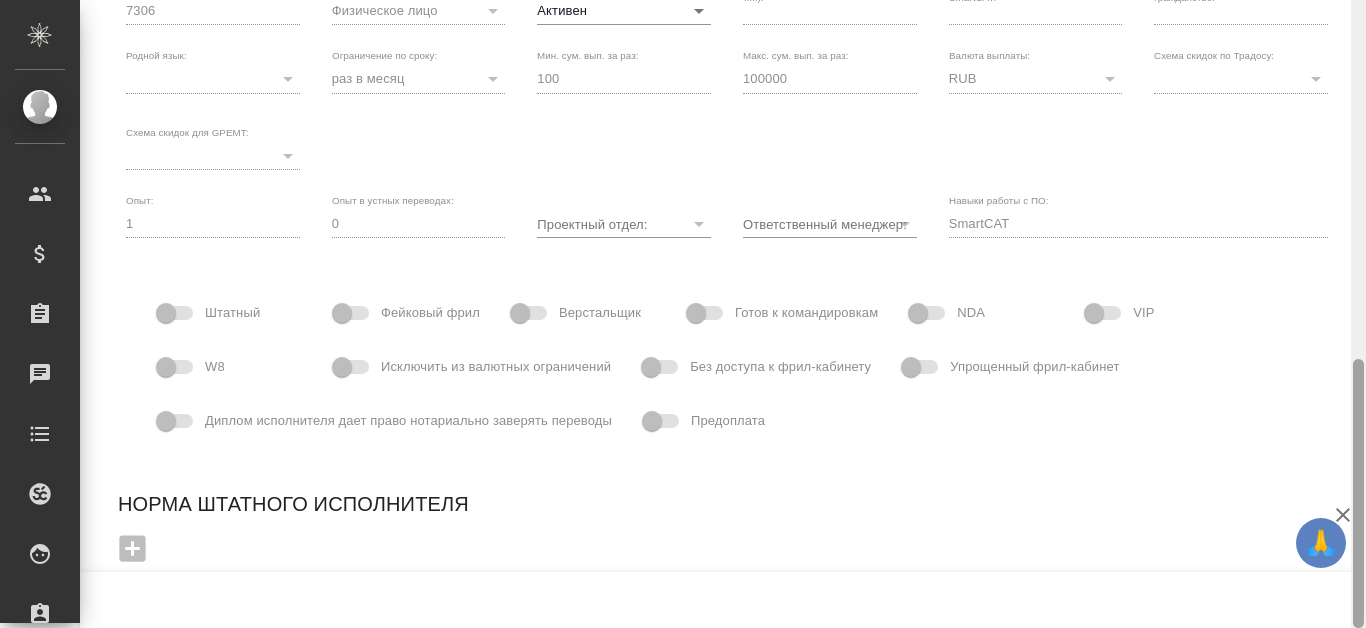 drag, startPoint x: 1365, startPoint y: 397, endPoint x: 1363, endPoint y: 2, distance: 395.00507 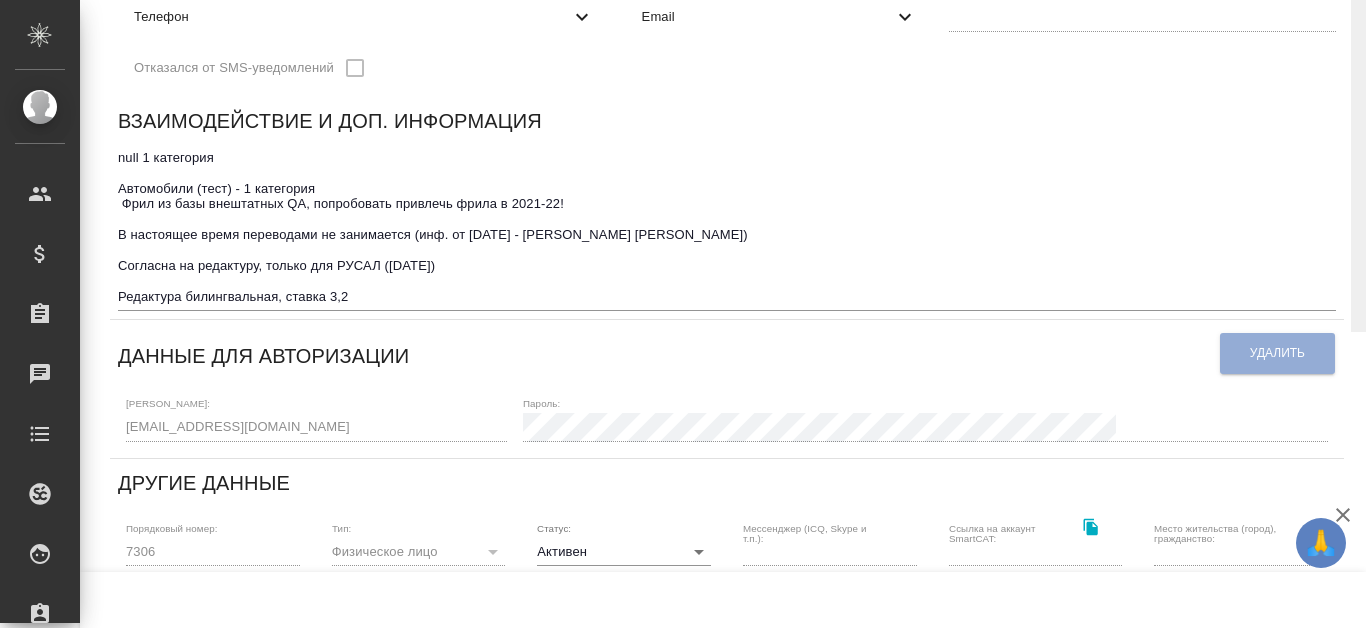 scroll, scrollTop: 0, scrollLeft: 0, axis: both 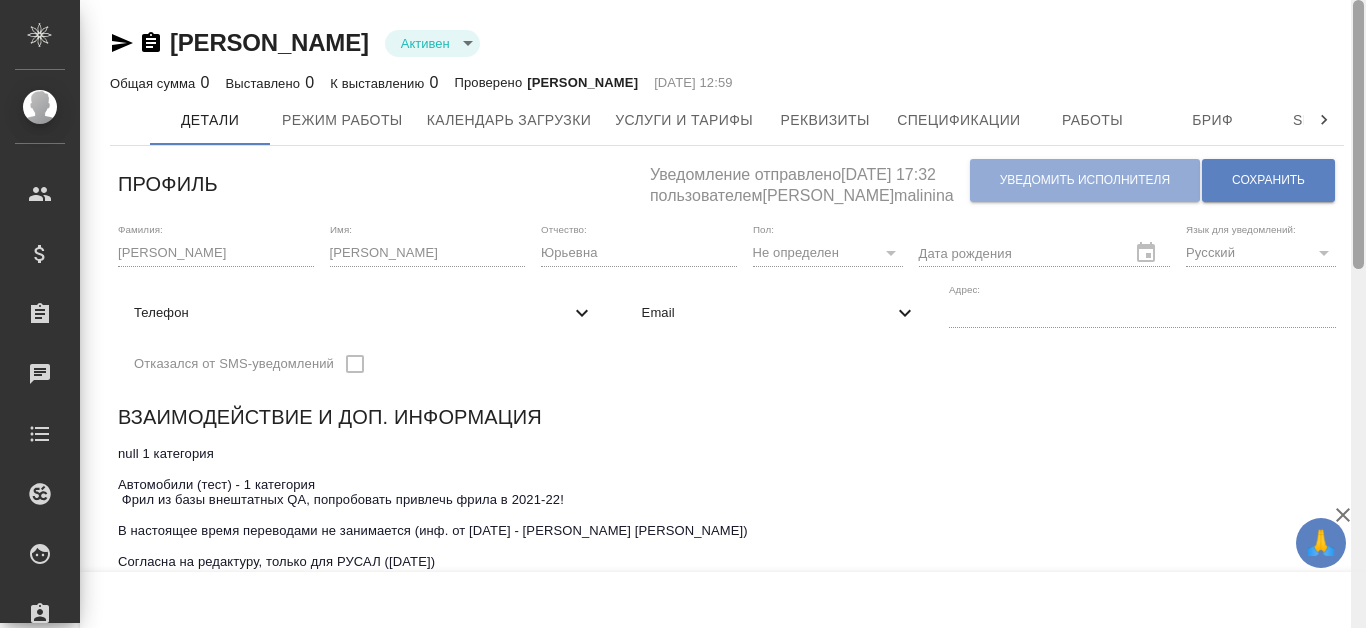 drag, startPoint x: 1361, startPoint y: 406, endPoint x: 1335, endPoint y: -100, distance: 506.66754 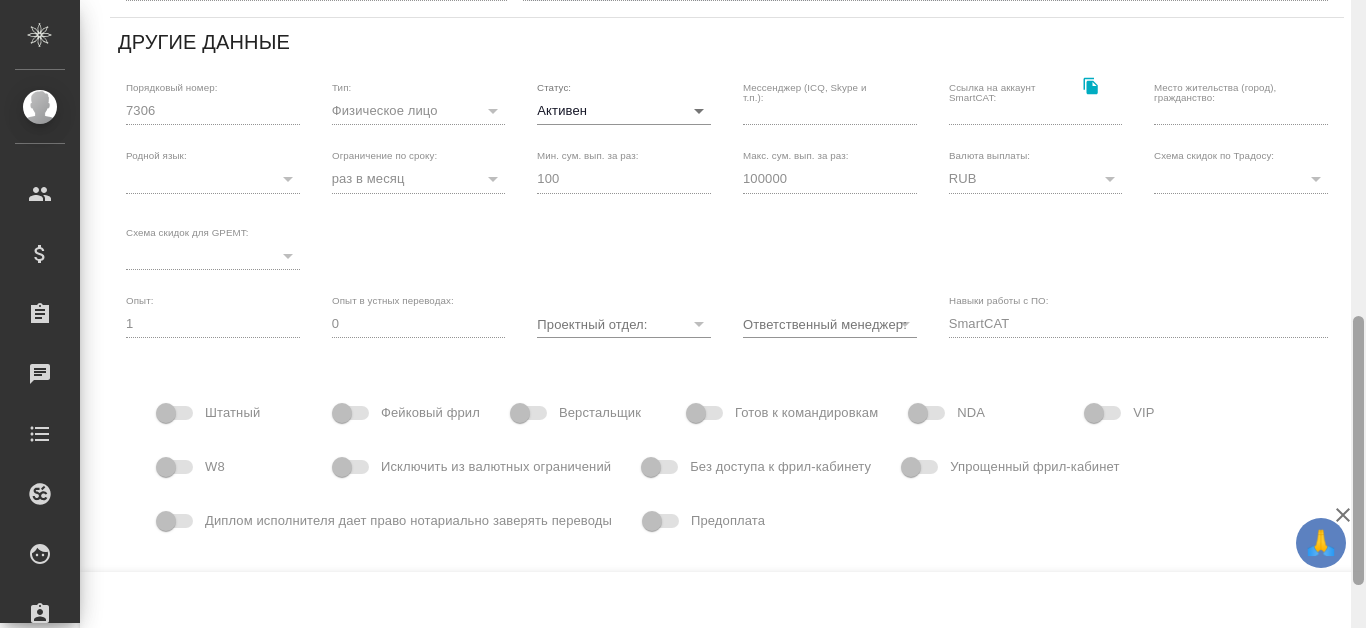scroll, scrollTop: 837, scrollLeft: 0, axis: vertical 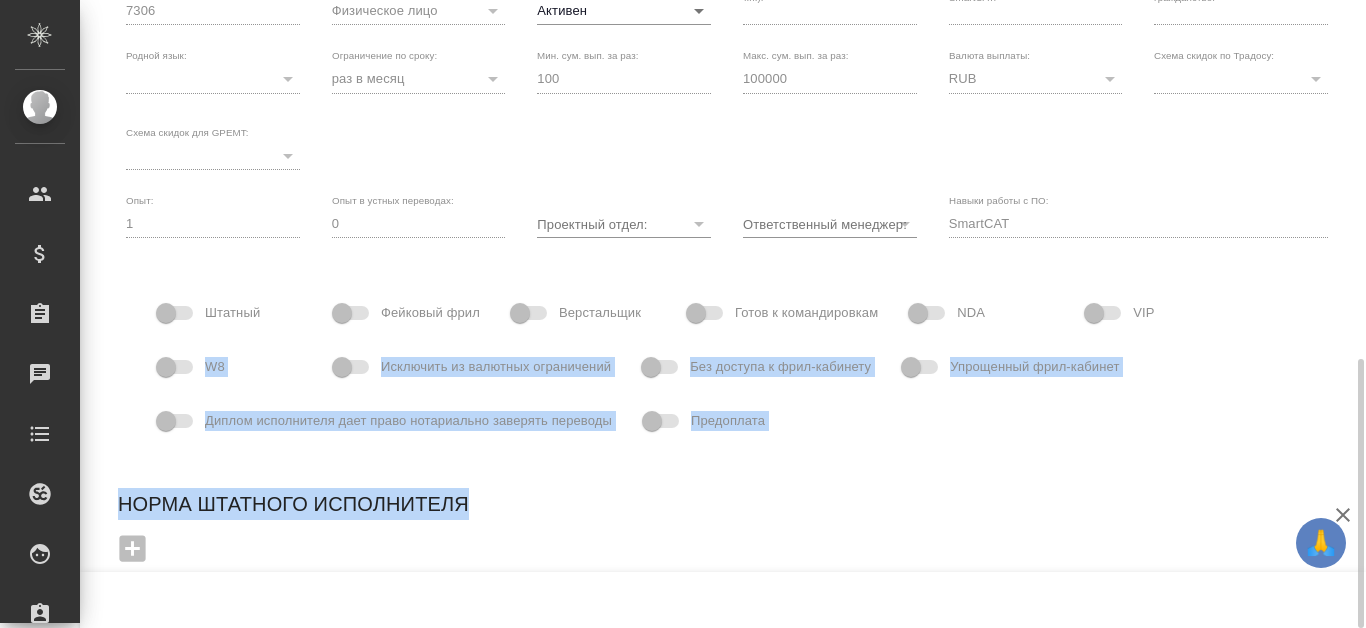 drag, startPoint x: 1365, startPoint y: 383, endPoint x: 1346, endPoint y: 246, distance: 138.31125 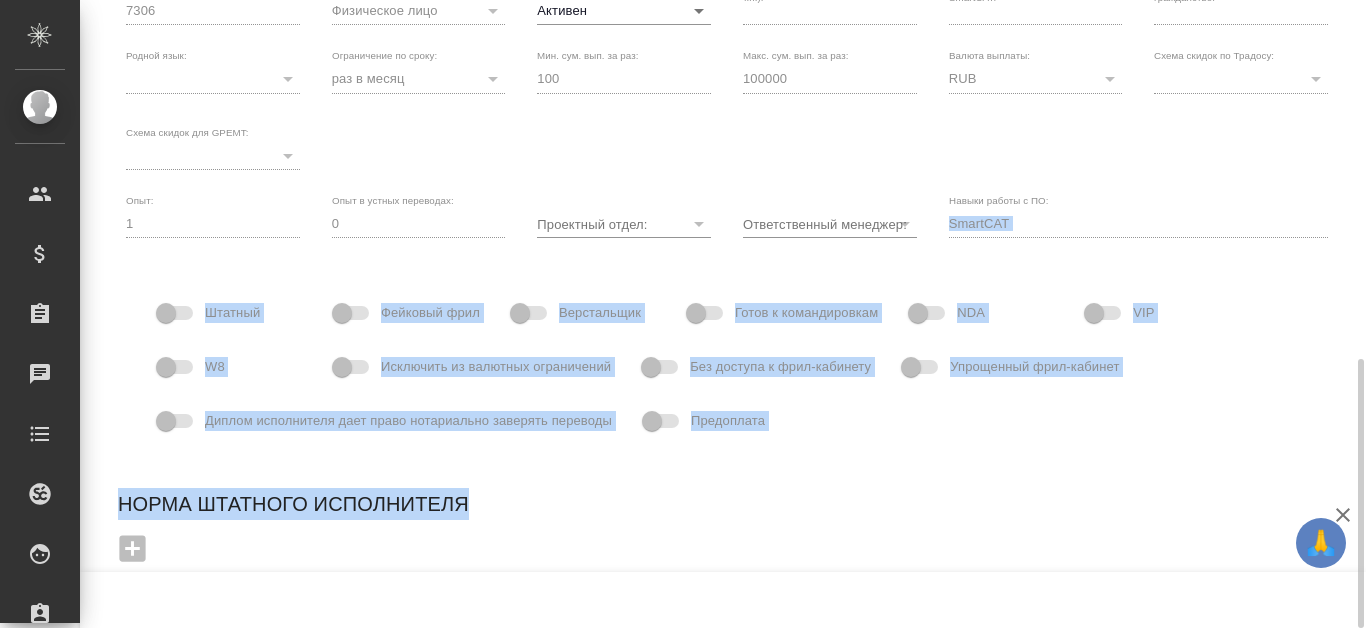 click on "Штатный Фейковый фрил Верстальщик Готов к командировкам NDA VIP W8 Исключить из валютных ограничений Без доступа к фрил-кабинету Упрощенный фрил-кабинет Диплом исполнителя дает право нотариально заверять переводы Предоплата" at bounding box center [727, 367] 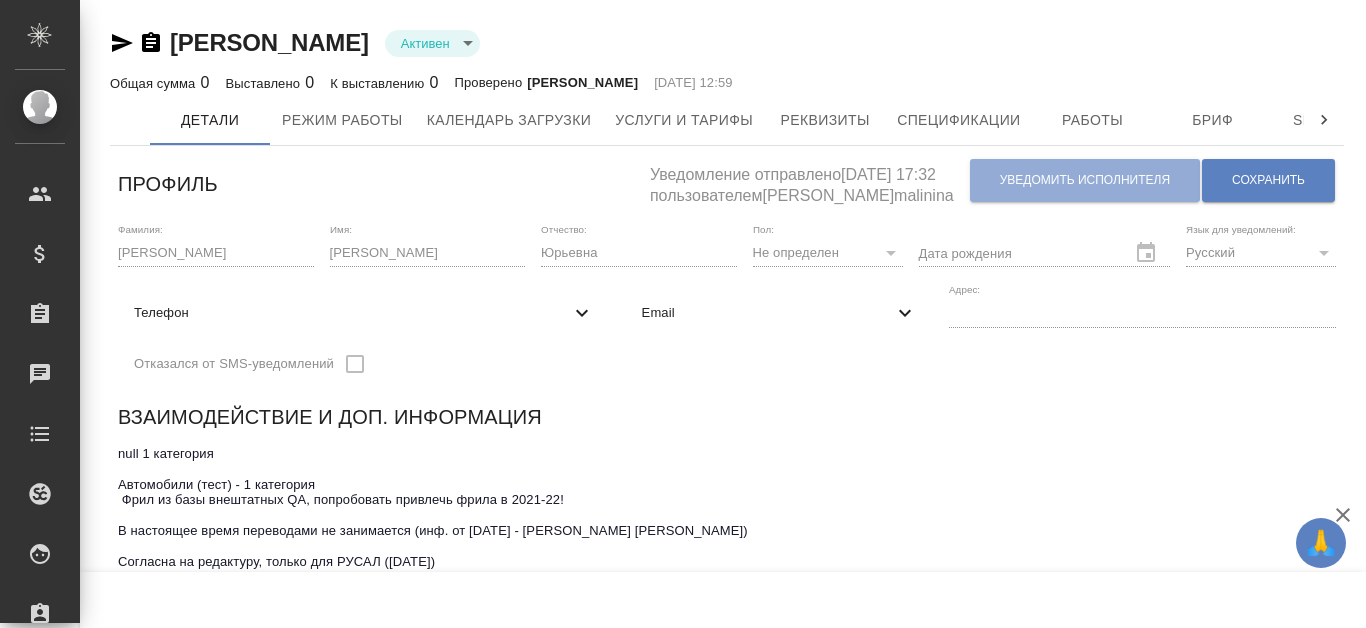 scroll, scrollTop: 837, scrollLeft: 0, axis: vertical 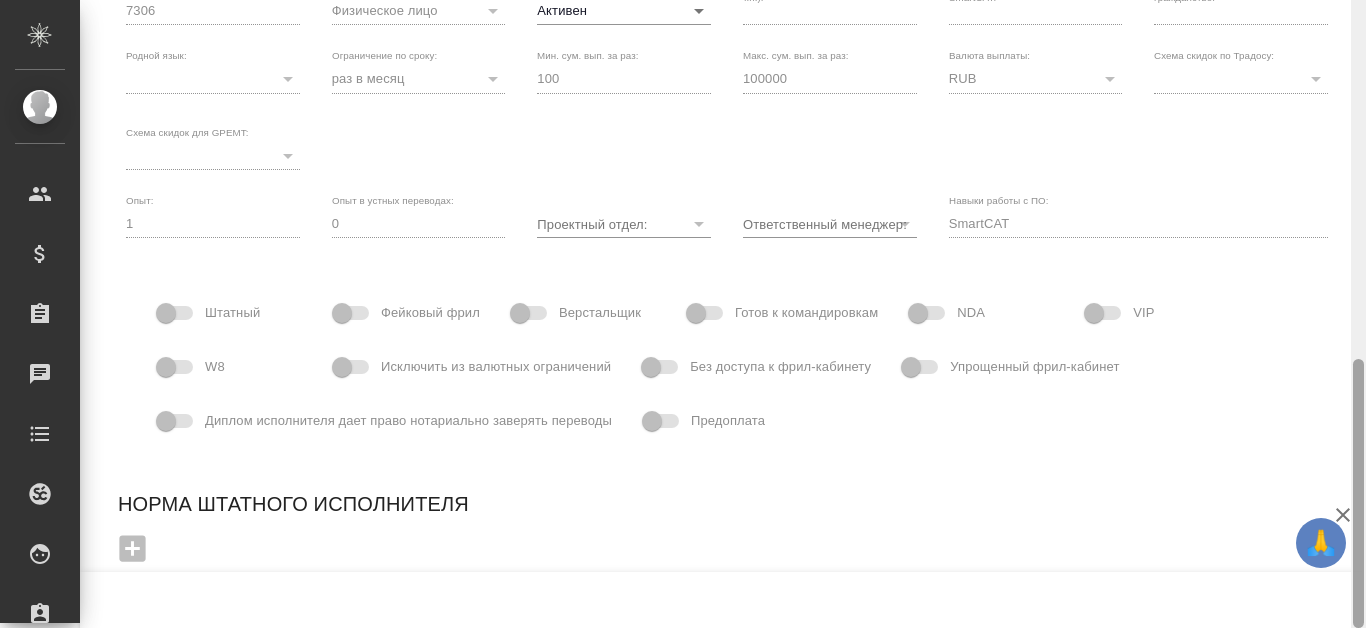 drag, startPoint x: 1359, startPoint y: 401, endPoint x: 1329, endPoint y: 29, distance: 373.2077 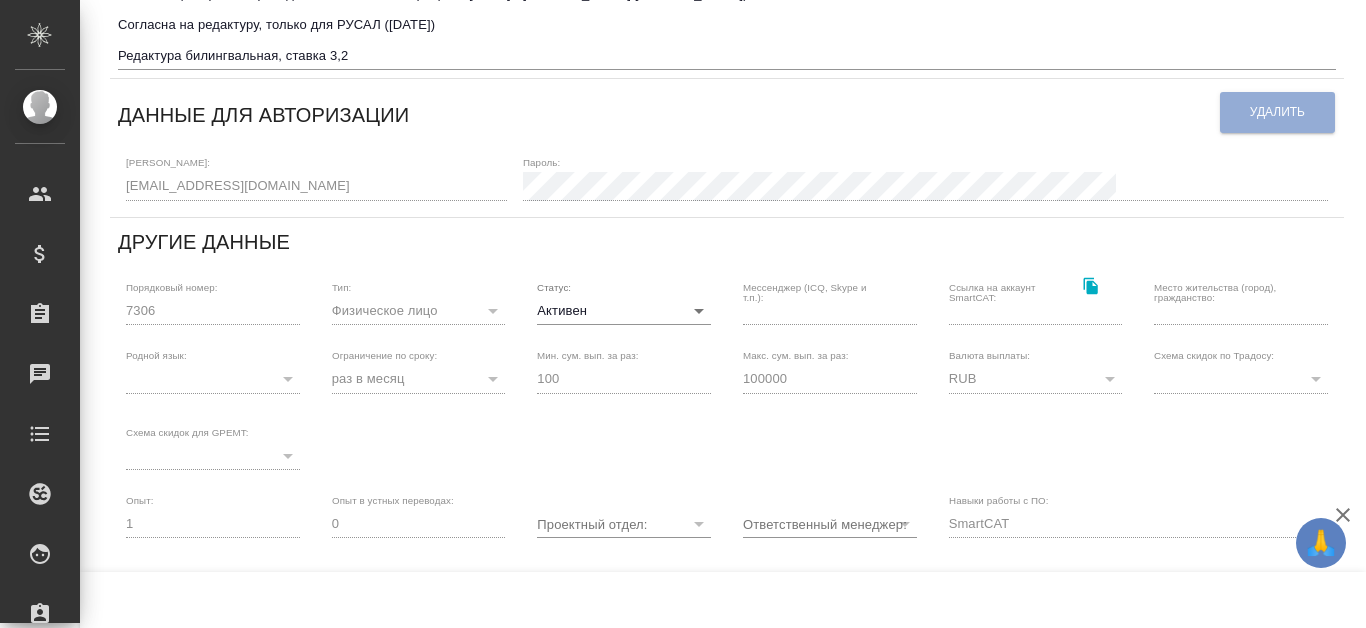 scroll, scrollTop: 37, scrollLeft: 0, axis: vertical 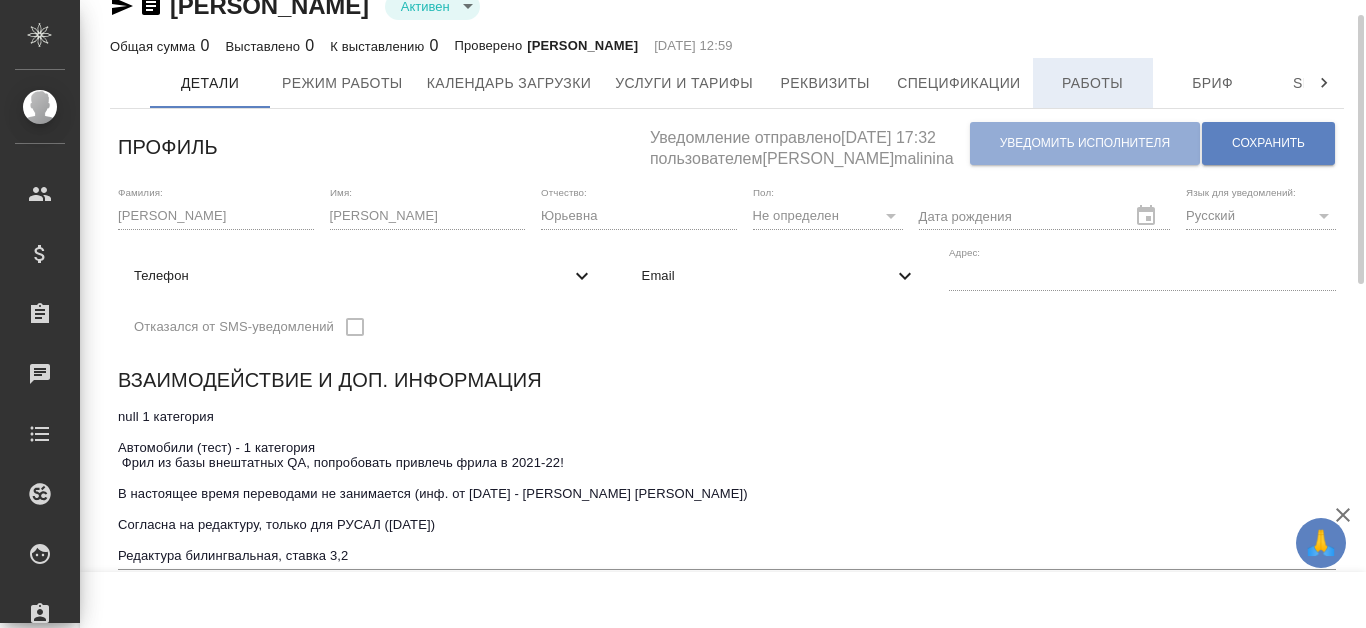 click on "Профиль Уведомление отправлено  20.05.2025, 17:32 пользователем  Малинина Мария m.malinina Уведомить исполнителя Сохранить Фамилия: Соколова Имя: Екатерина Отчество: Юрьевна Пол: Не определен none Дата рождения Язык для уведомлений: Русский RU Телефон Отказался от SMS-уведомлений Email Адрес: Взаимодействие и доп. информация x Данные для авторизации Удалить Логин: kiselkaterina@gmail.com Пароль: Другие данные Порядковый номер: 7306 Тип: Физическое лицо private Статус: Активен active Мессенджер (ICQ, Skype и т.п.): Ссылка на аккаунт SmartCAT: Место жительства (город), гражданство: Родной язык: ​ month 100 100000 1" at bounding box center [727, 747] 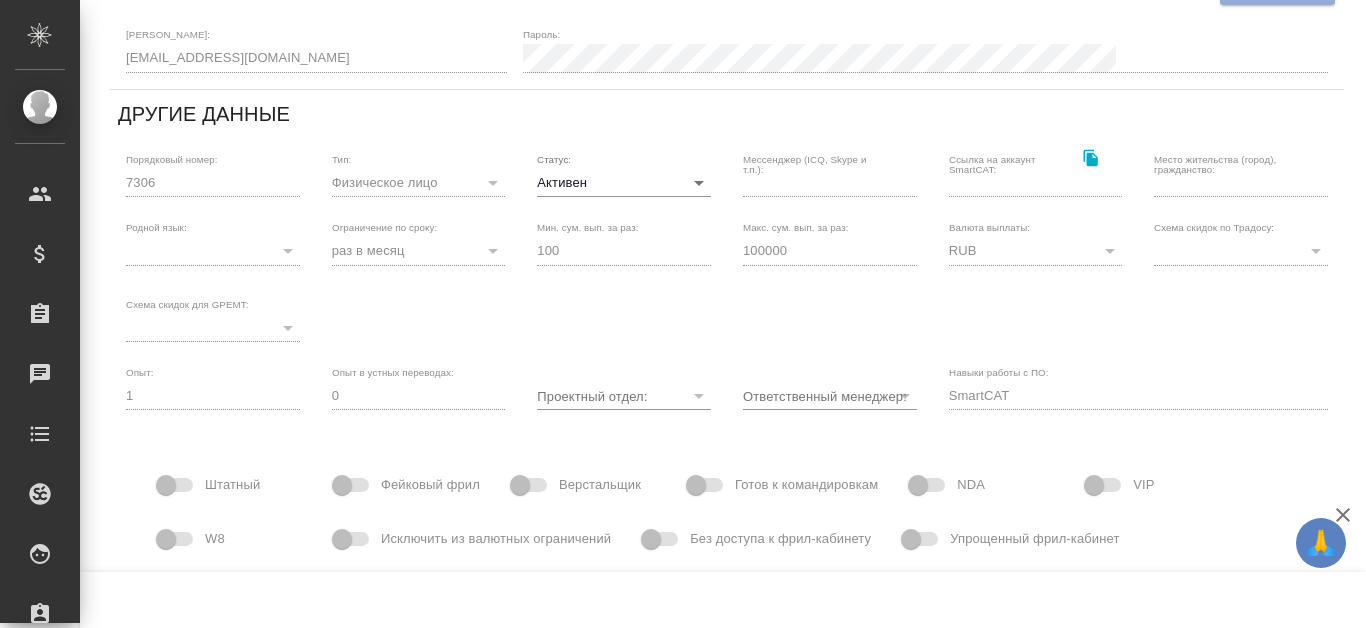 scroll, scrollTop: 0, scrollLeft: 0, axis: both 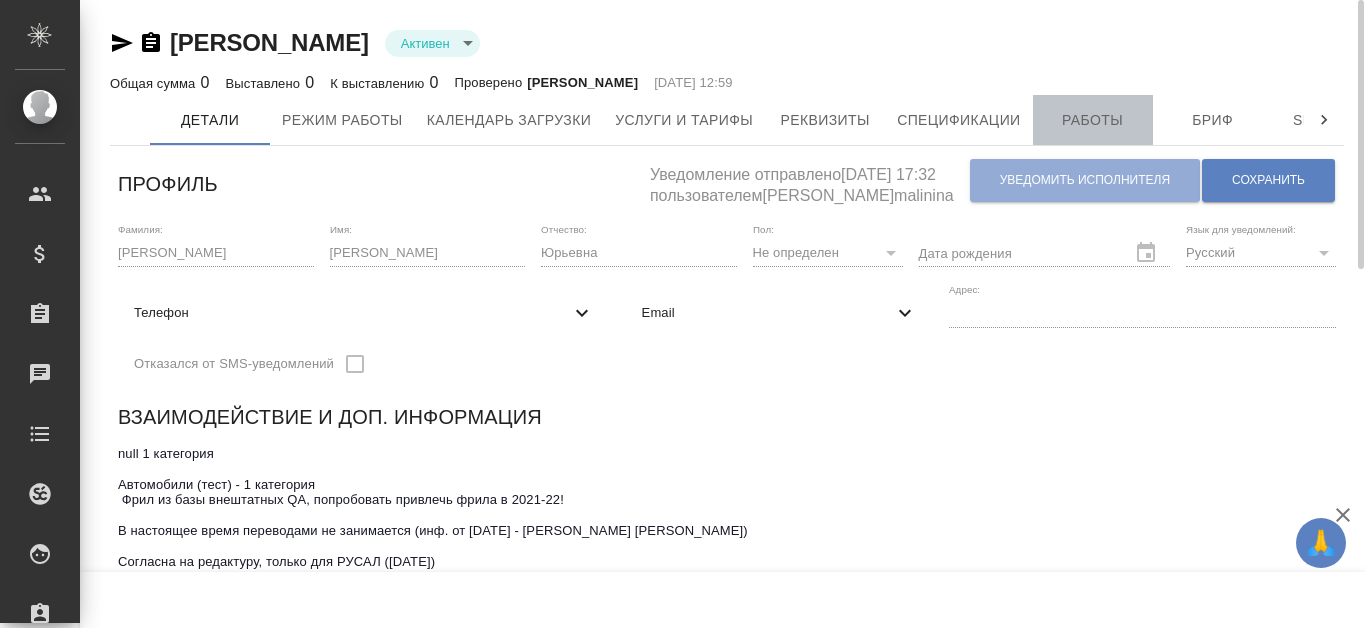 click on "Работы" at bounding box center (1093, 120) 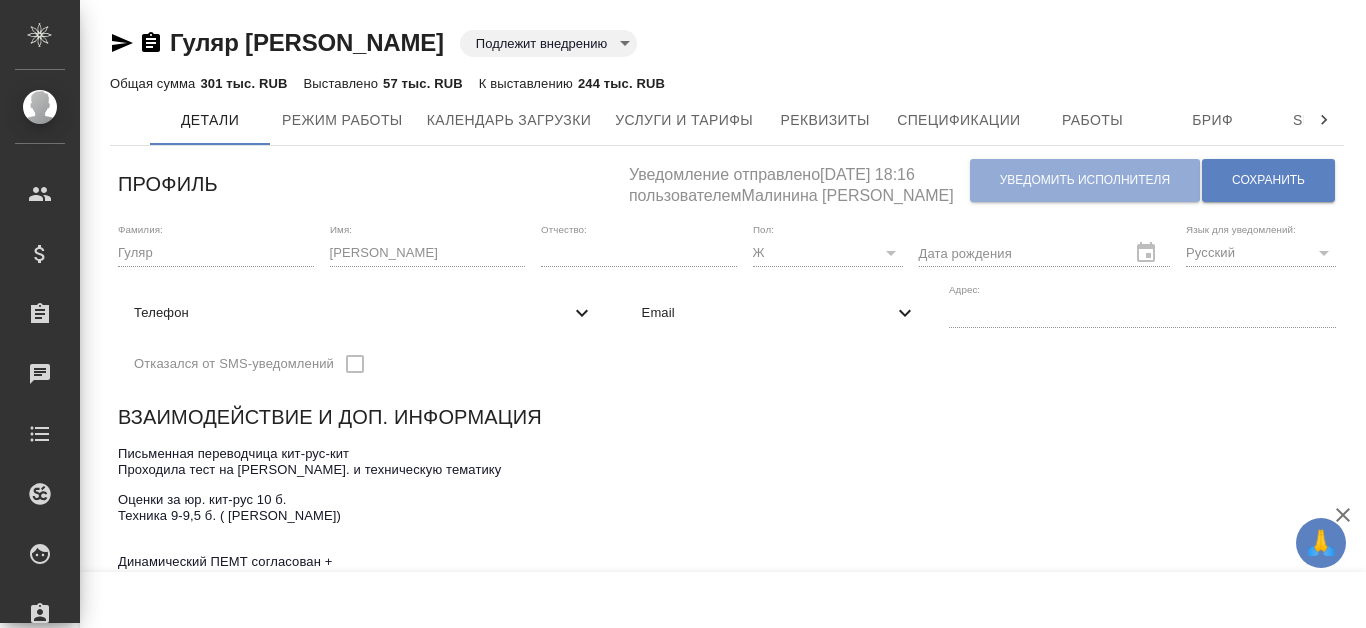 scroll, scrollTop: 0, scrollLeft: 0, axis: both 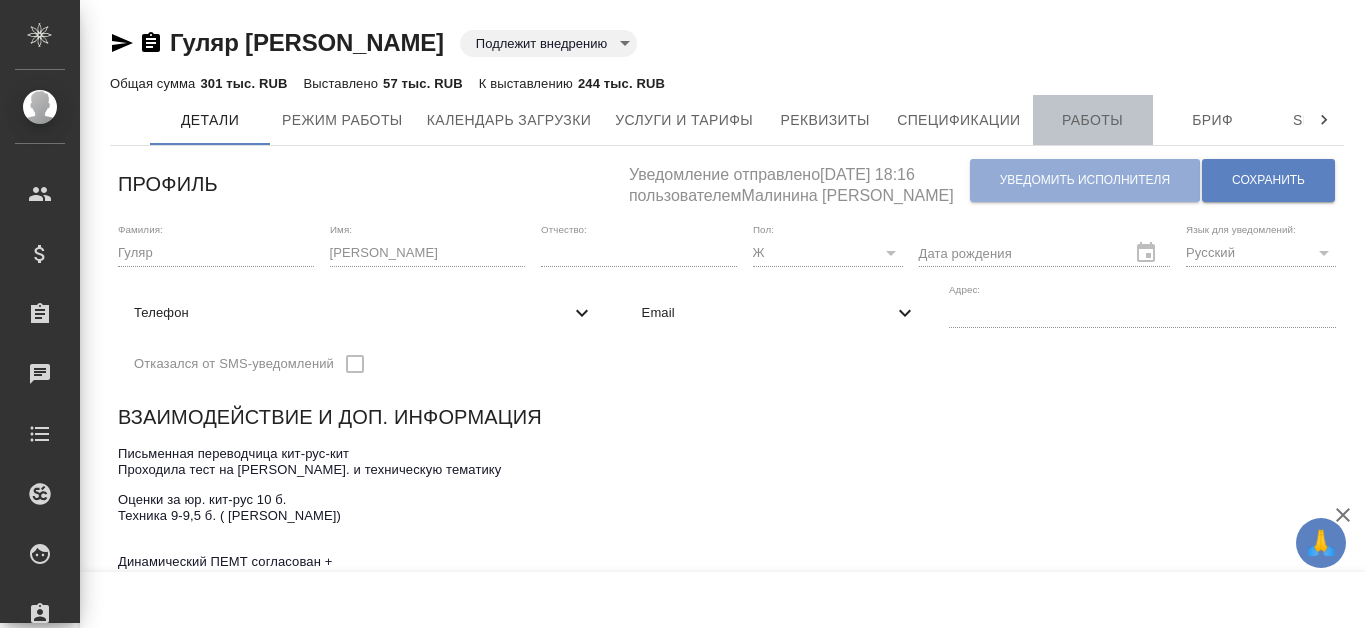 click on "Работы" at bounding box center (1093, 120) 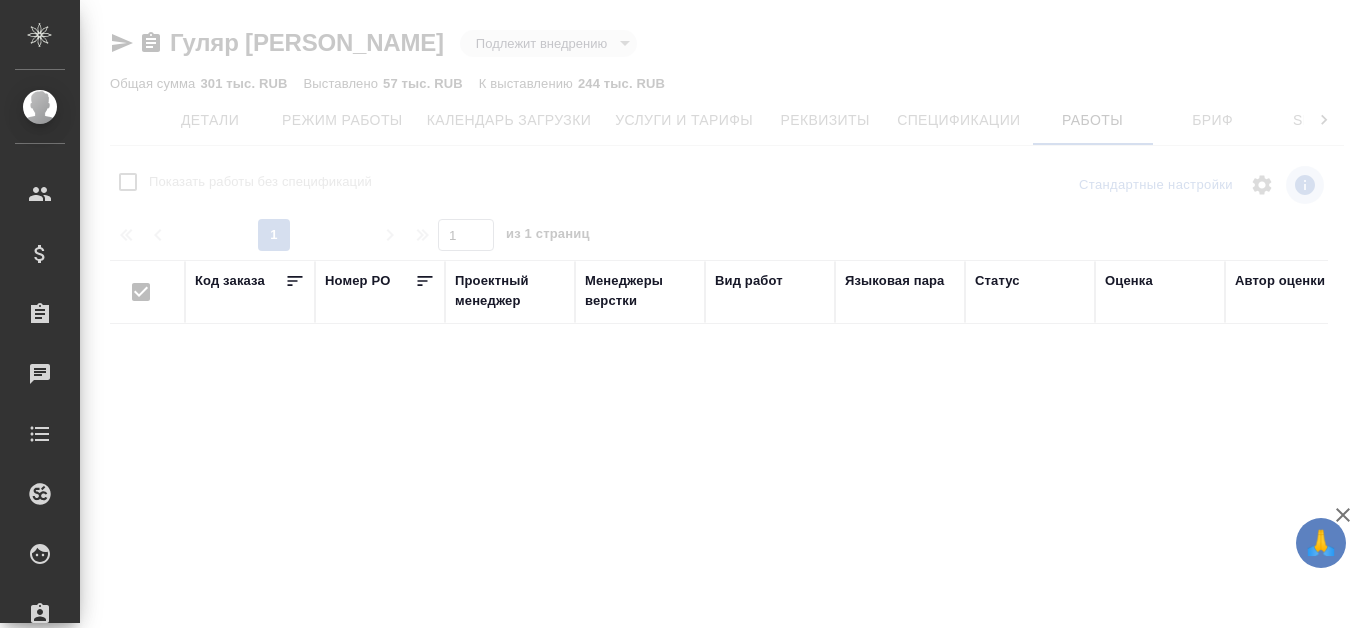 checkbox on "false" 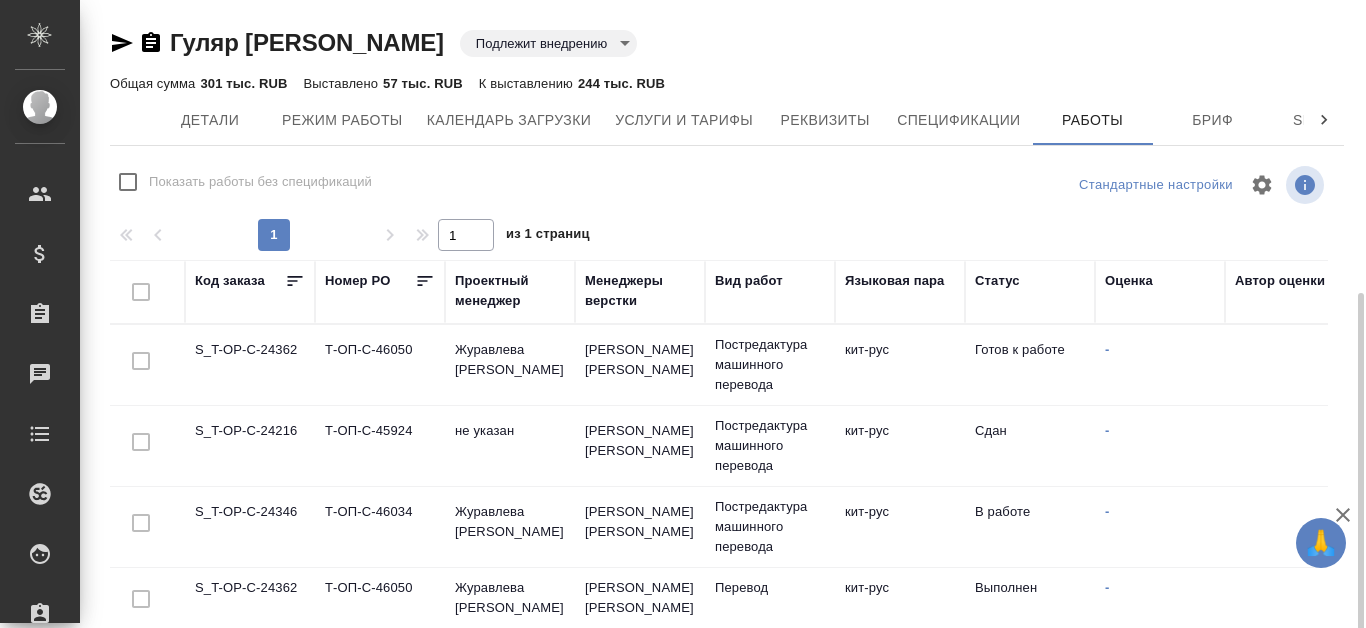 scroll, scrollTop: 163, scrollLeft: 0, axis: vertical 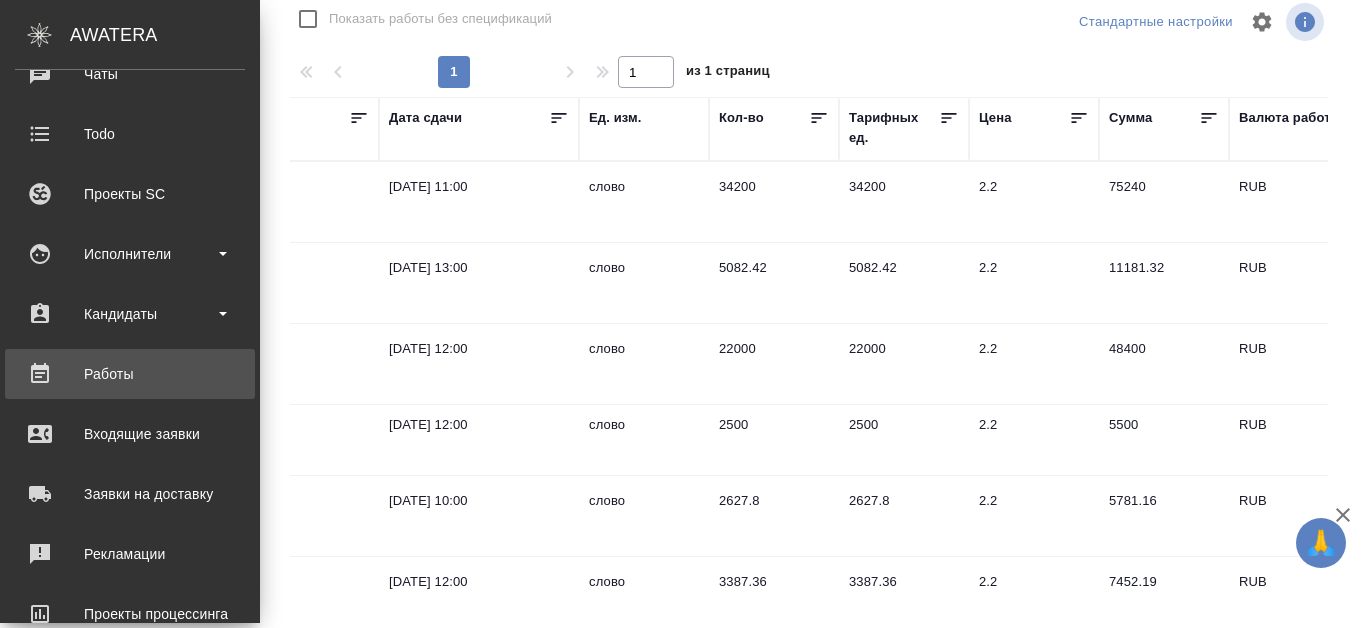 click on "Работы" at bounding box center [130, 374] 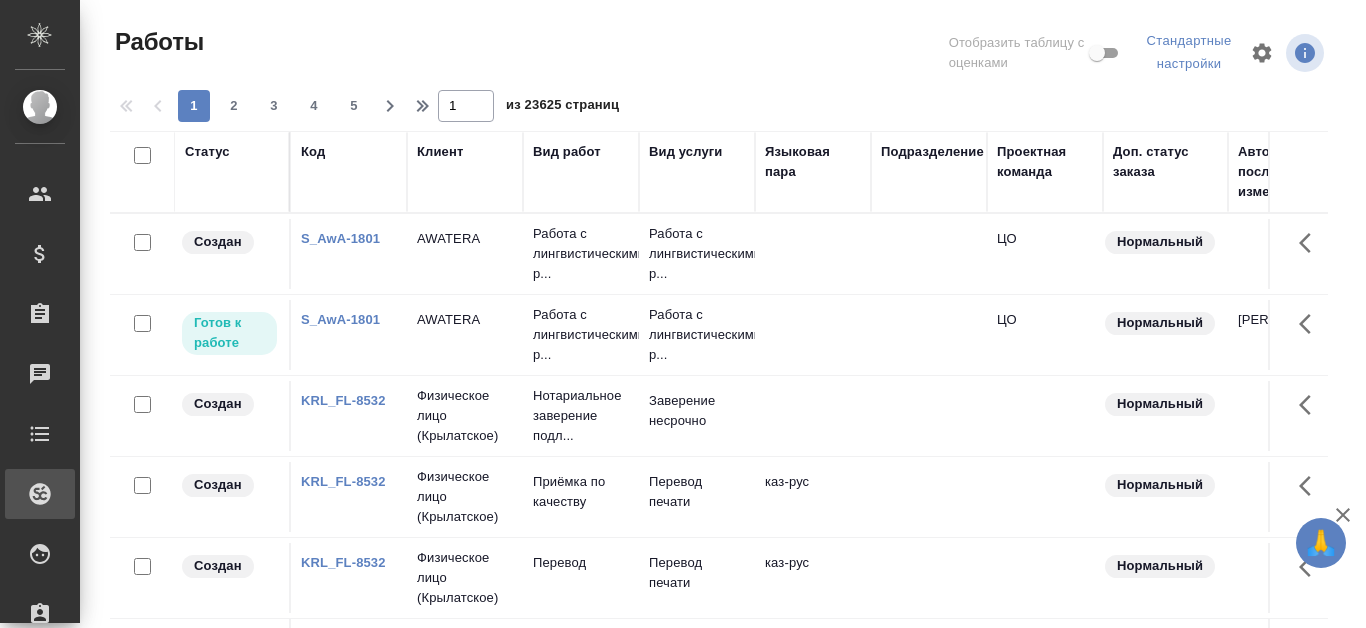 scroll, scrollTop: 0, scrollLeft: 0, axis: both 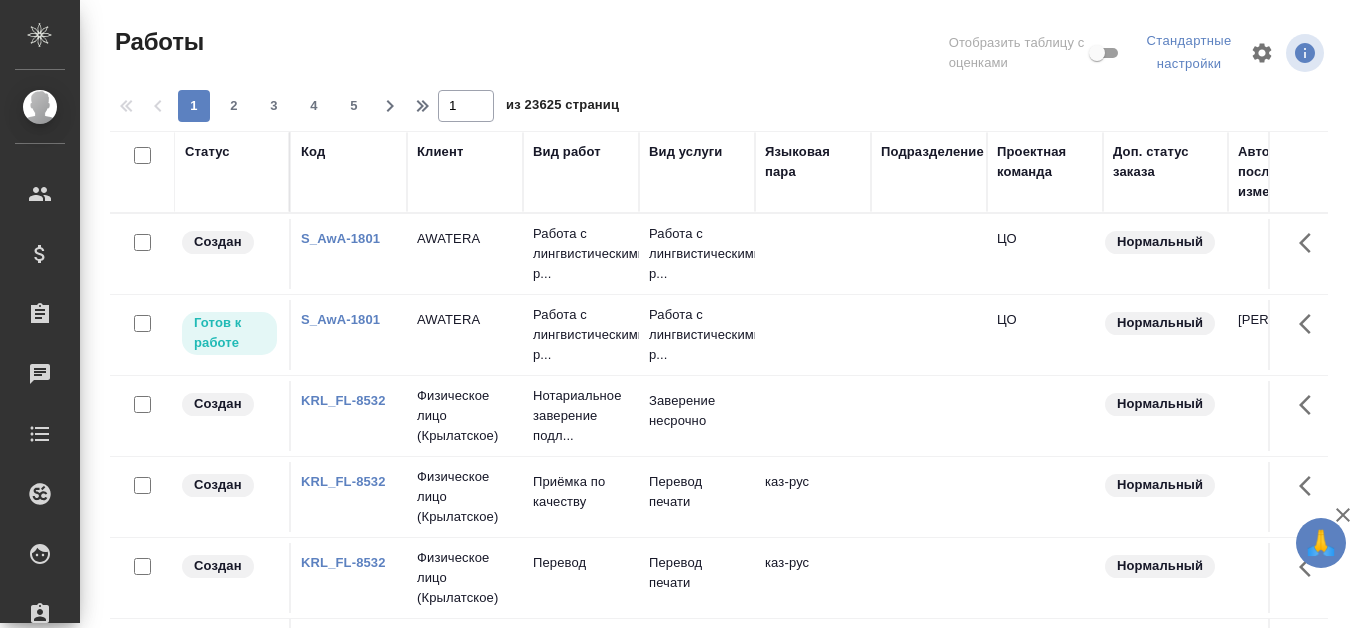 click on "[PERSON_NAME]" at bounding box center [40, 107] 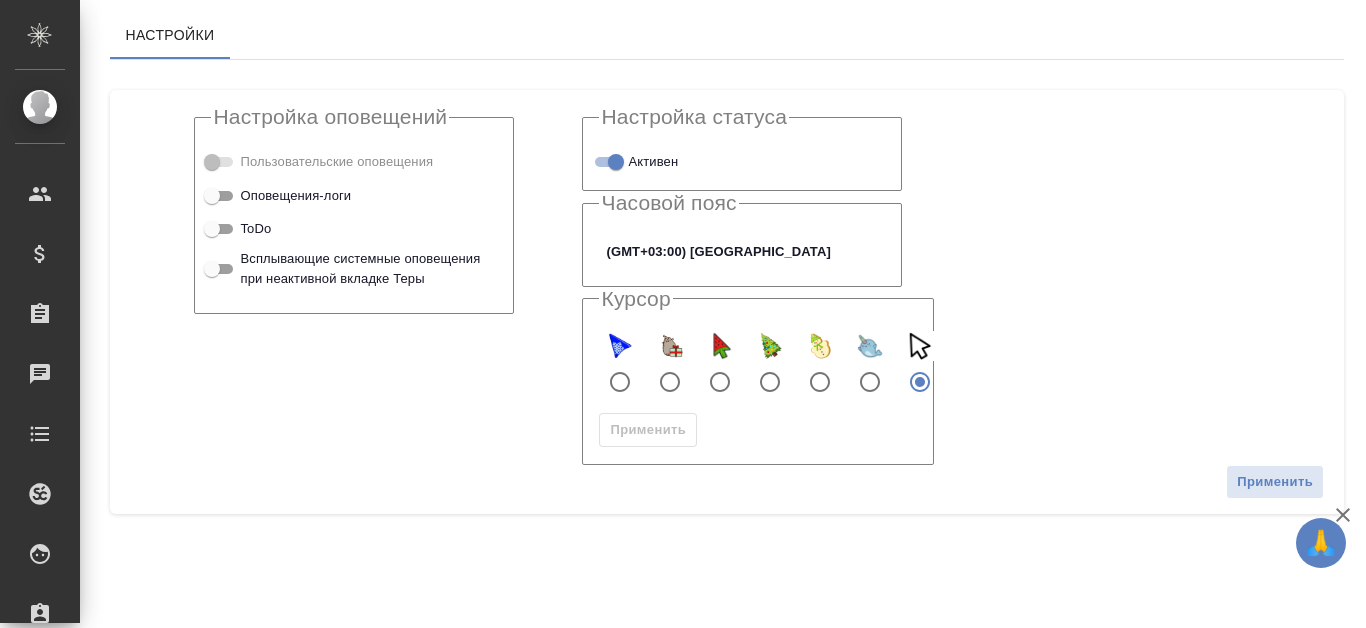 checkbox on "true" 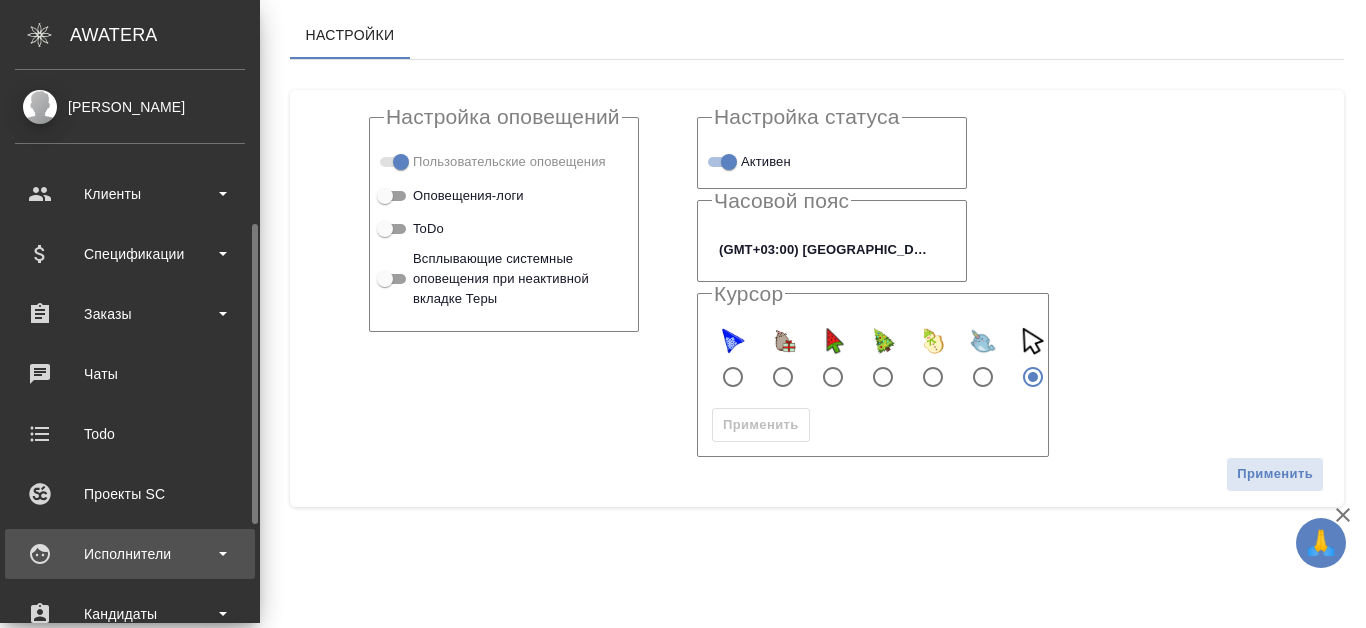 scroll, scrollTop: 100, scrollLeft: 0, axis: vertical 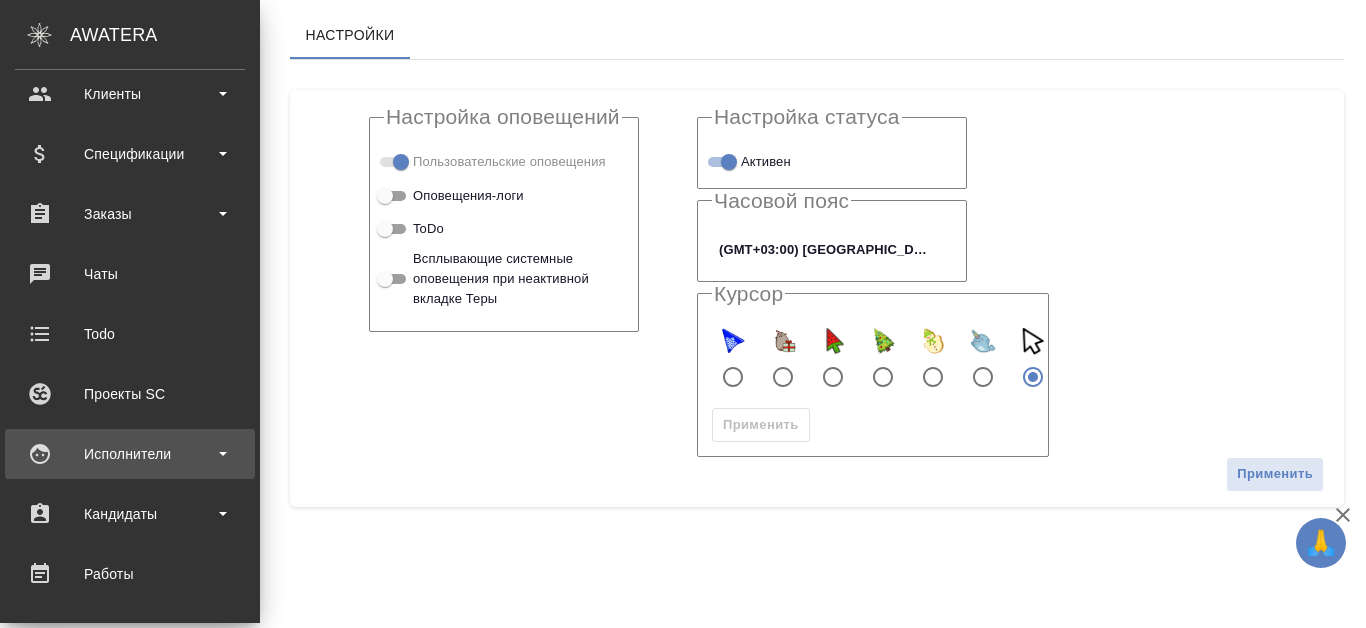 click on "Исполнители" at bounding box center (130, 454) 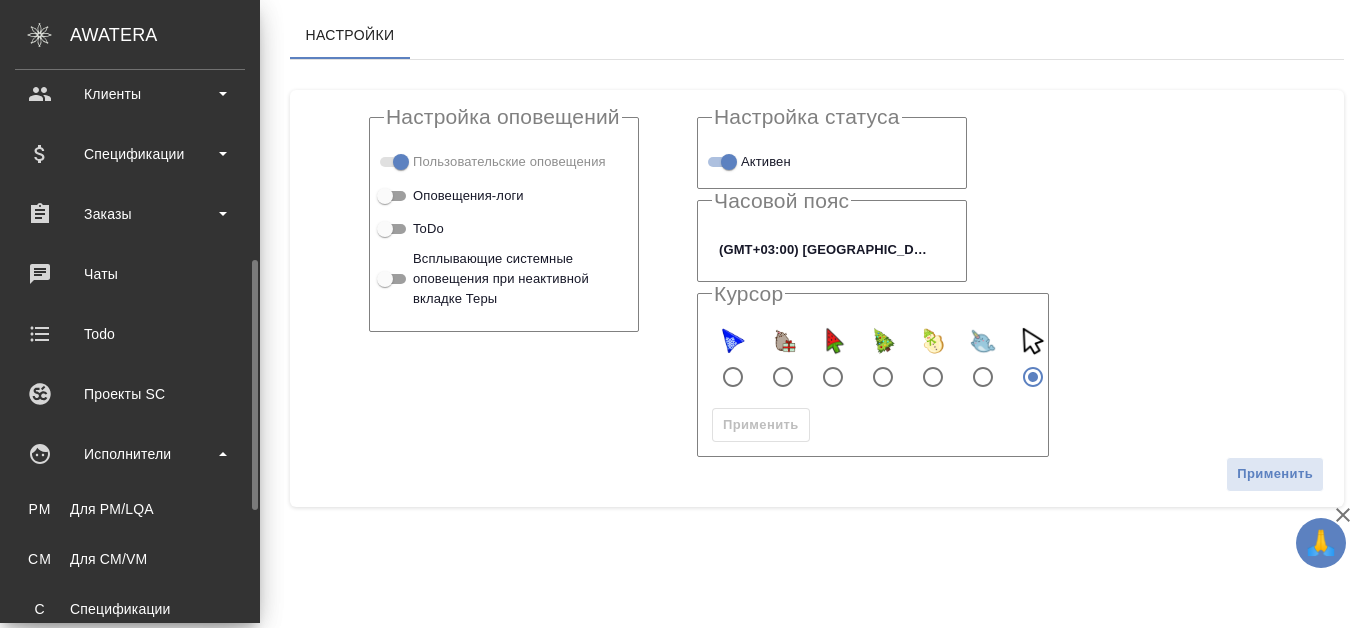 scroll, scrollTop: 300, scrollLeft: 0, axis: vertical 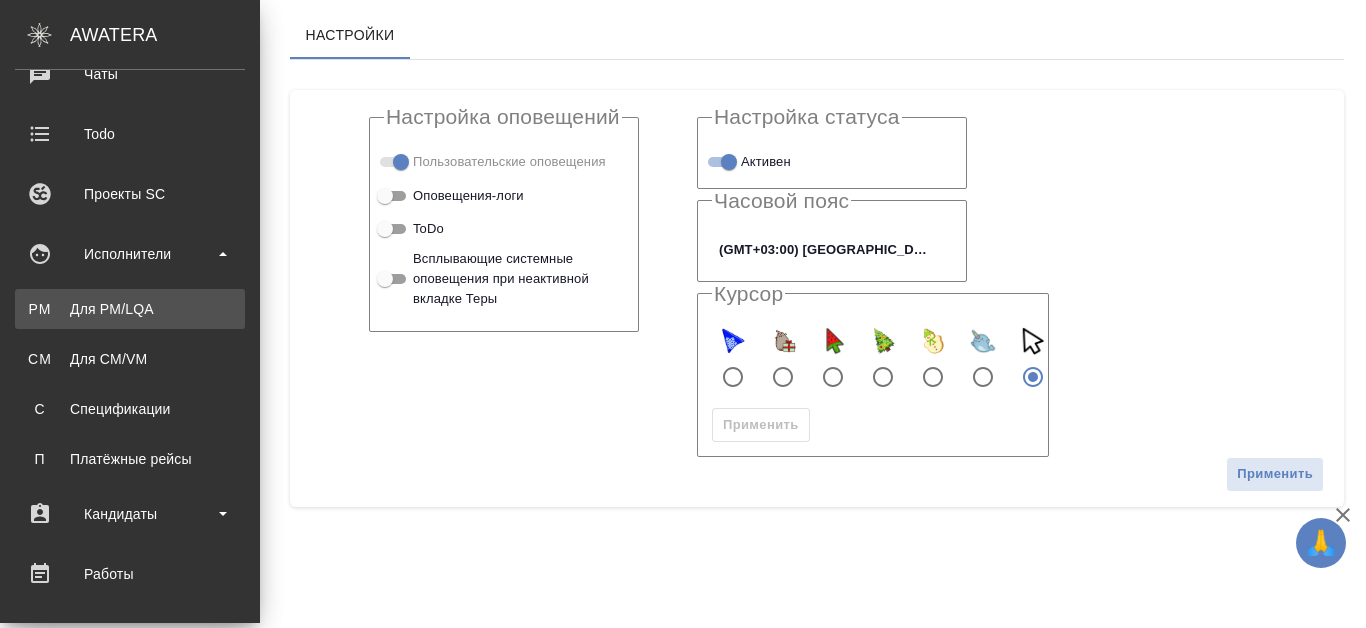 click on "Для PM/LQA" at bounding box center [130, 309] 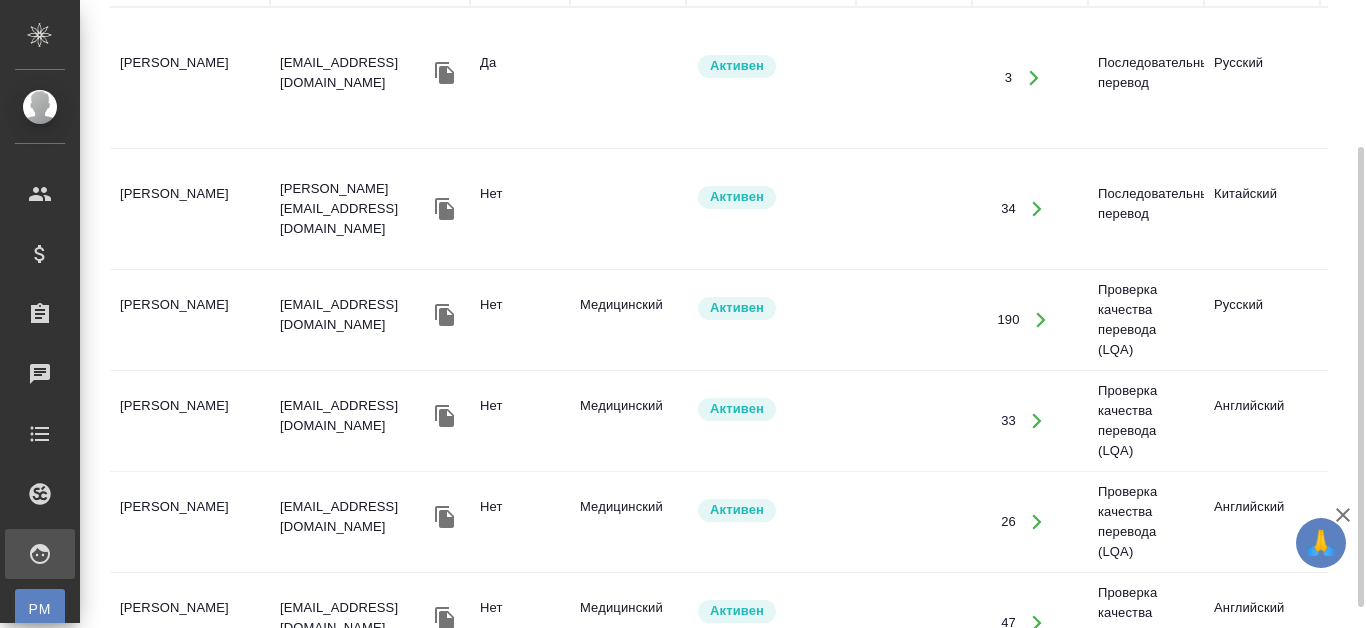scroll, scrollTop: 228, scrollLeft: 0, axis: vertical 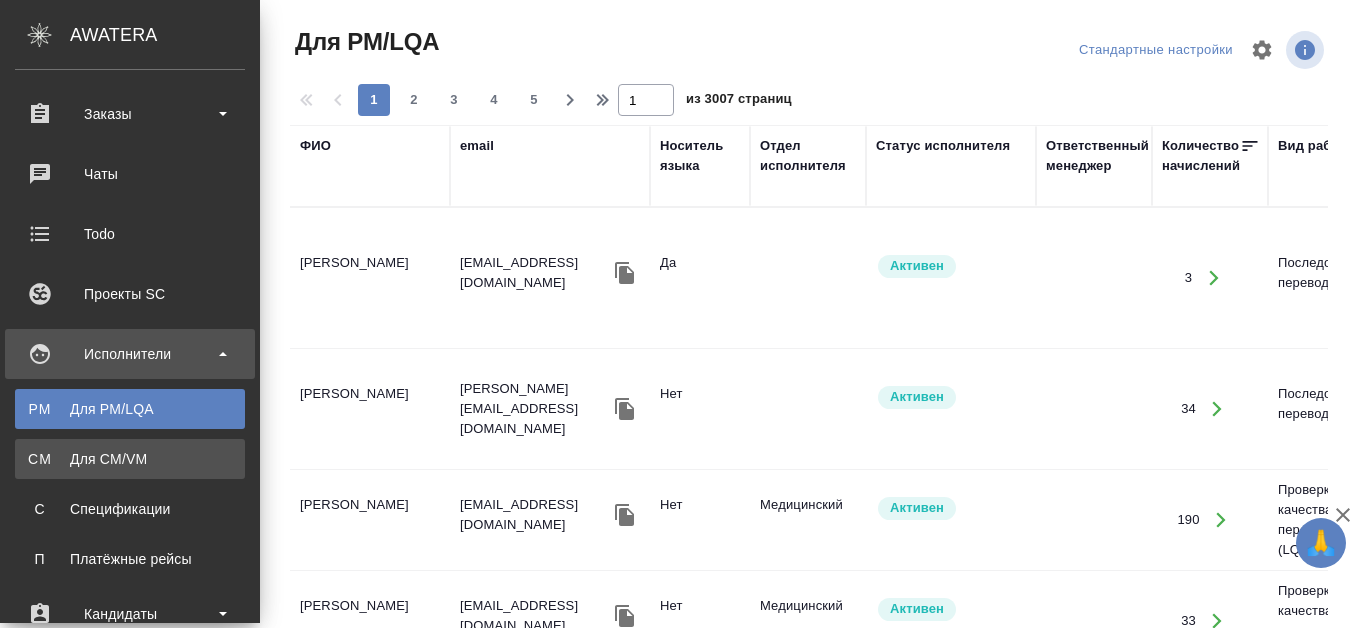 click on "CM Для CM/VM" at bounding box center [130, 459] 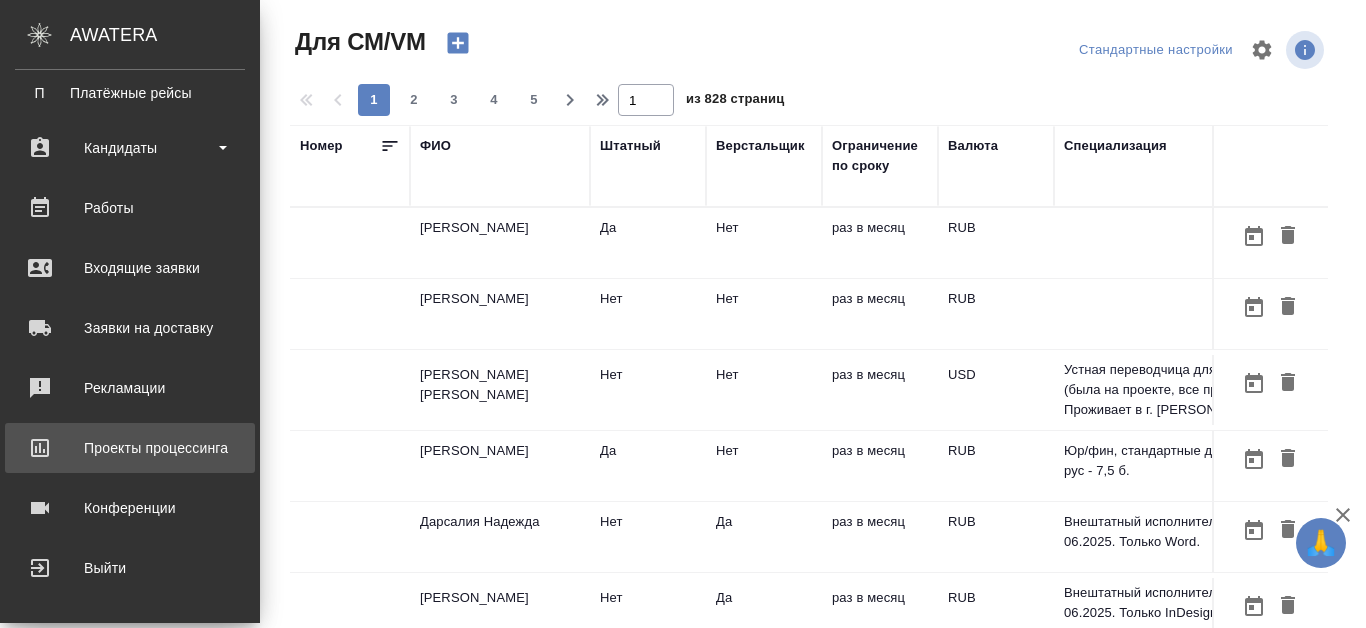 scroll, scrollTop: 266, scrollLeft: 0, axis: vertical 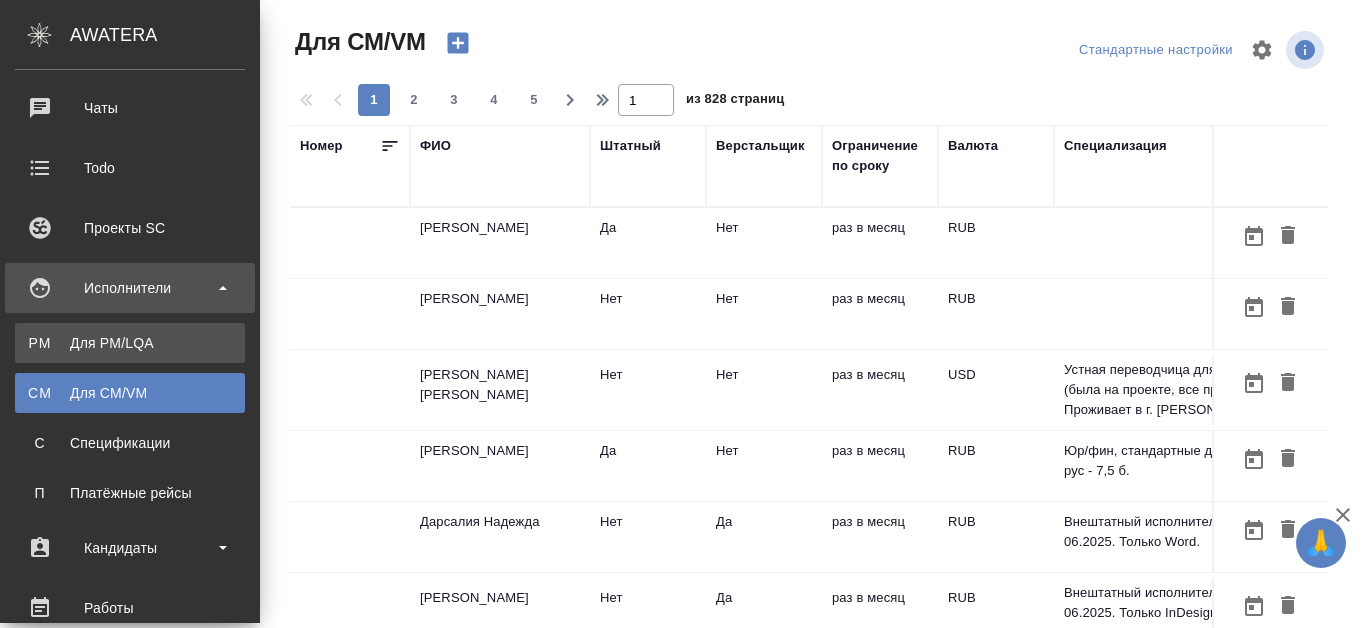 click on "Для PM/LQA" at bounding box center [130, 343] 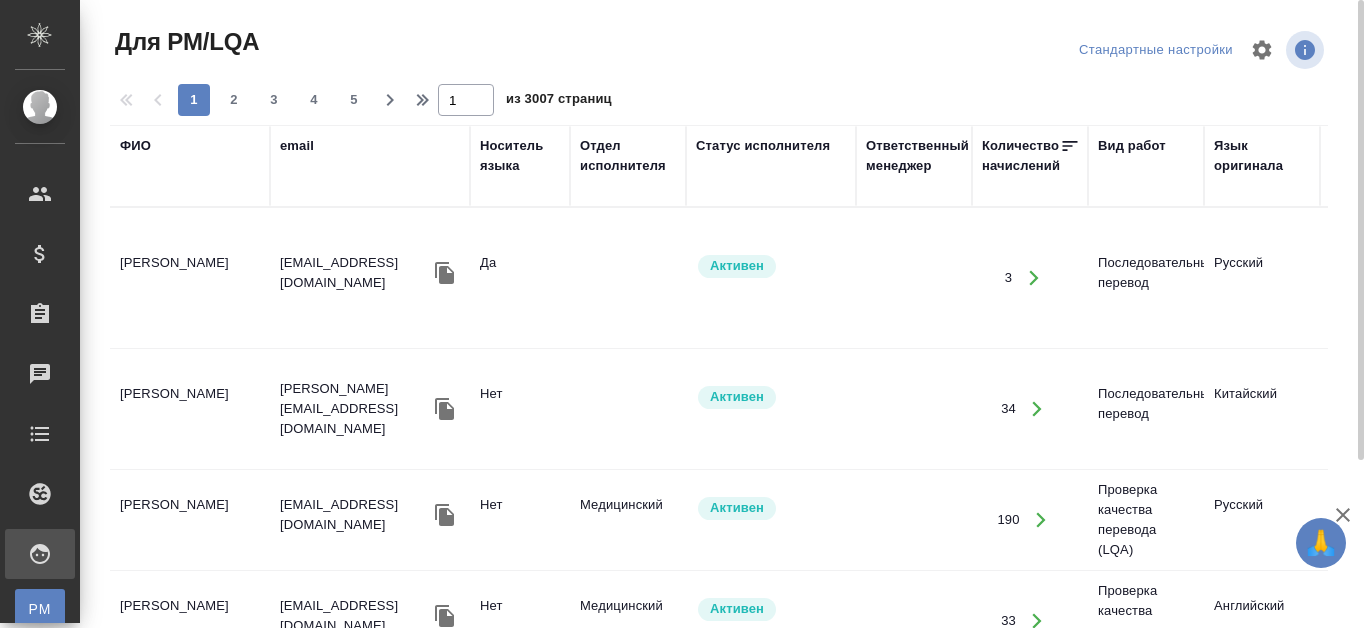 scroll, scrollTop: 228, scrollLeft: 0, axis: vertical 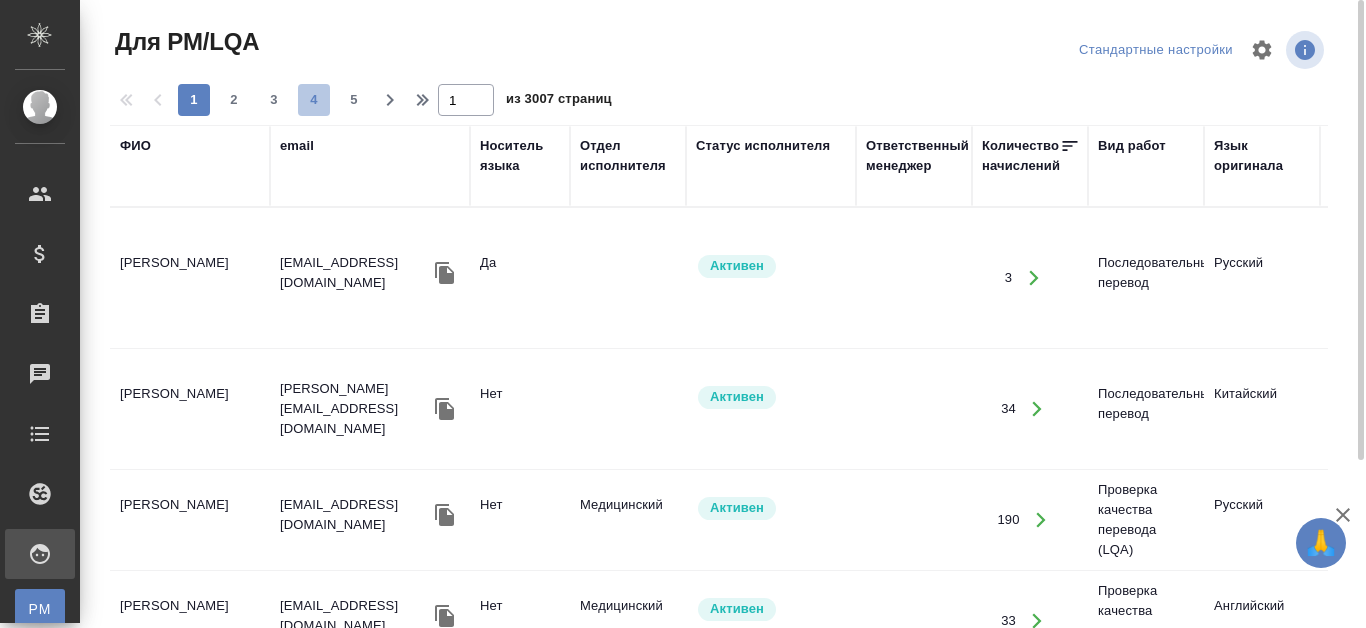 click on "4" at bounding box center [314, 100] 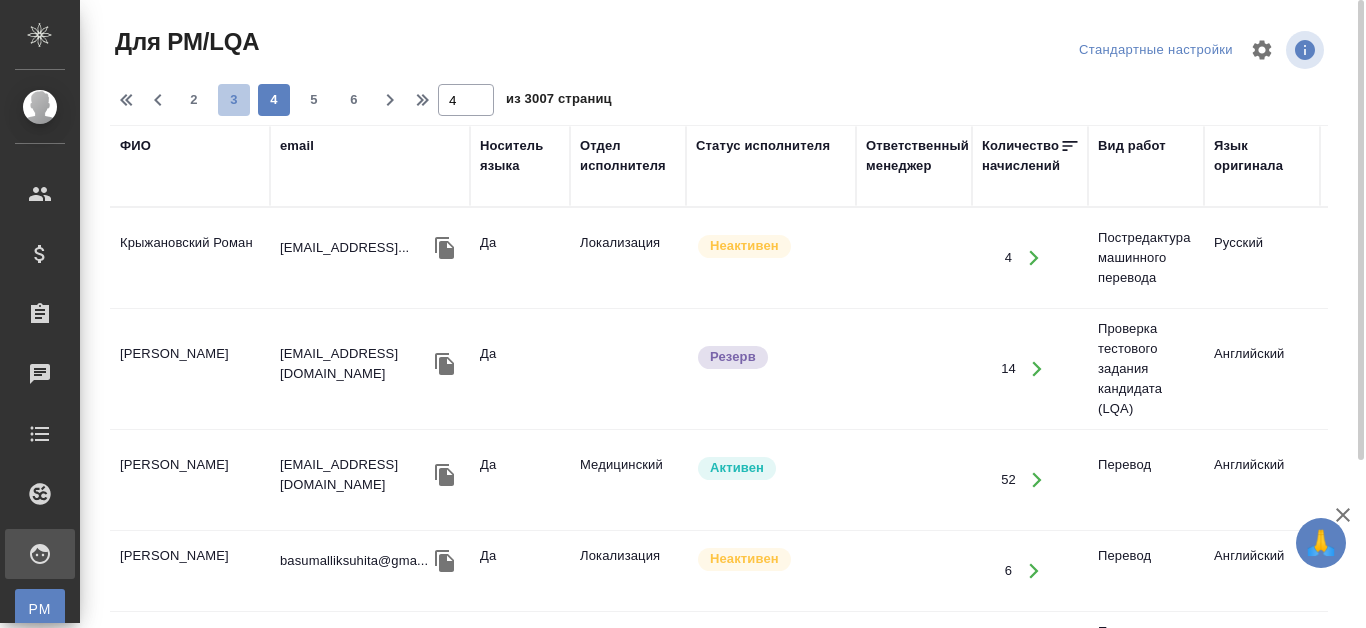click on "3" at bounding box center (234, 100) 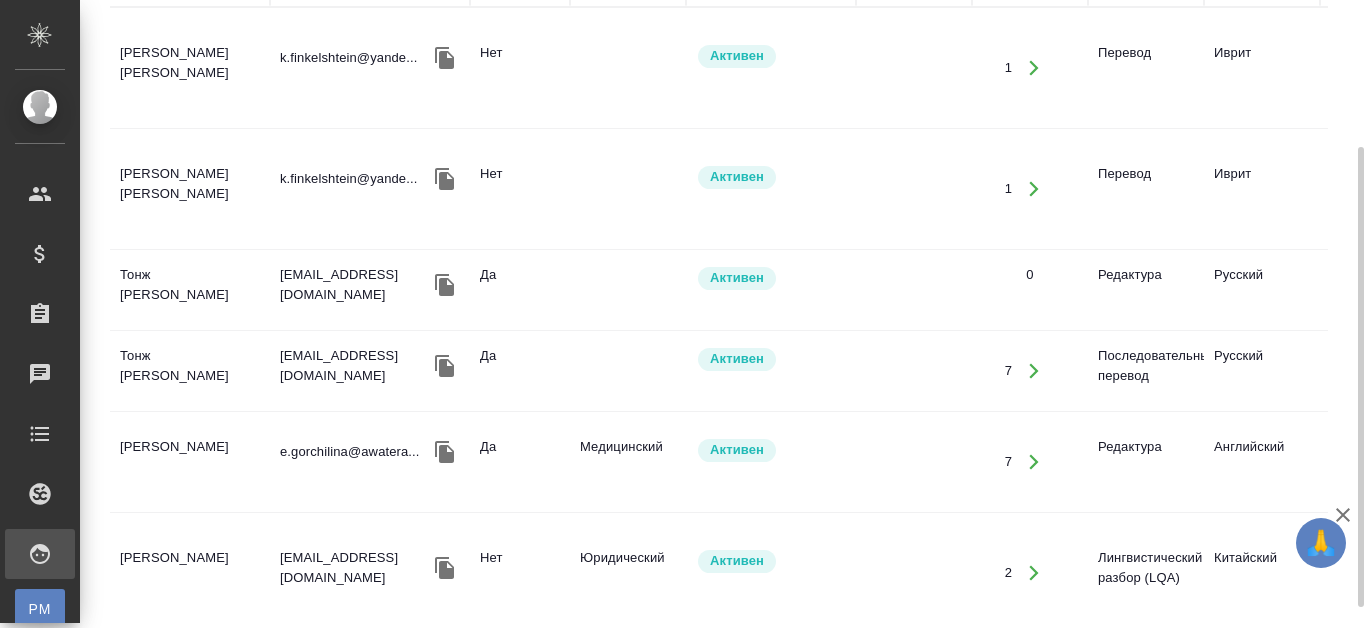 scroll, scrollTop: 228, scrollLeft: 0, axis: vertical 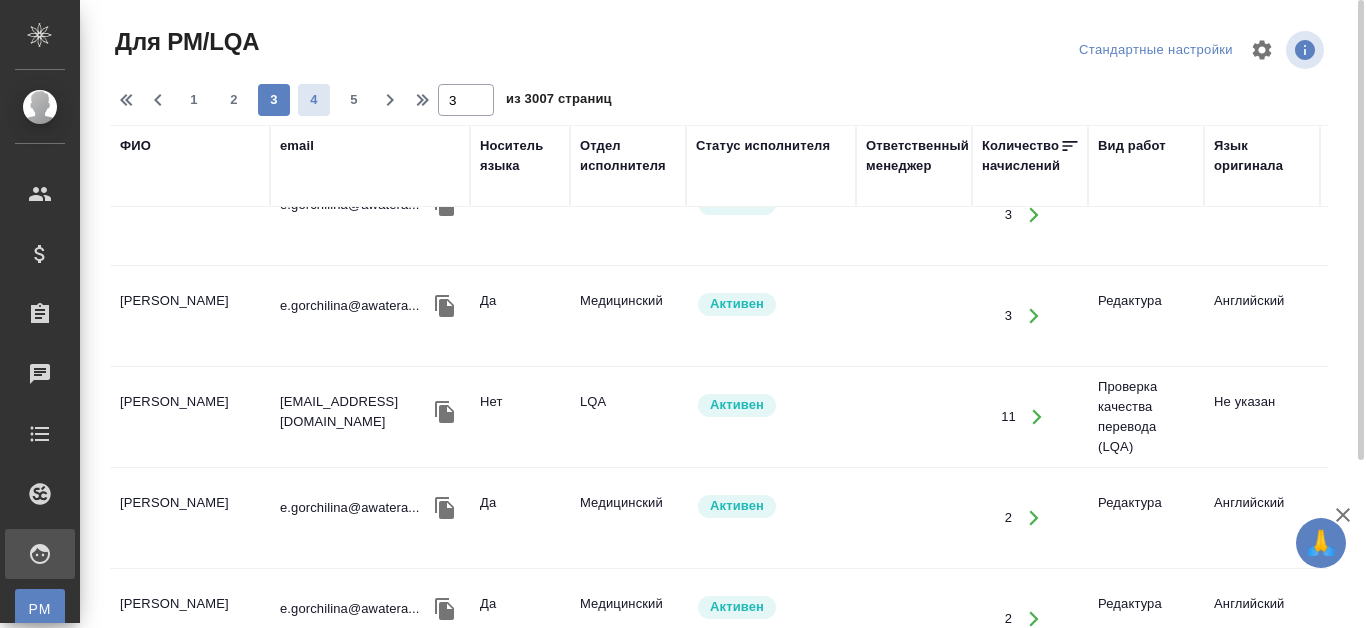 click on "4" at bounding box center [314, 100] 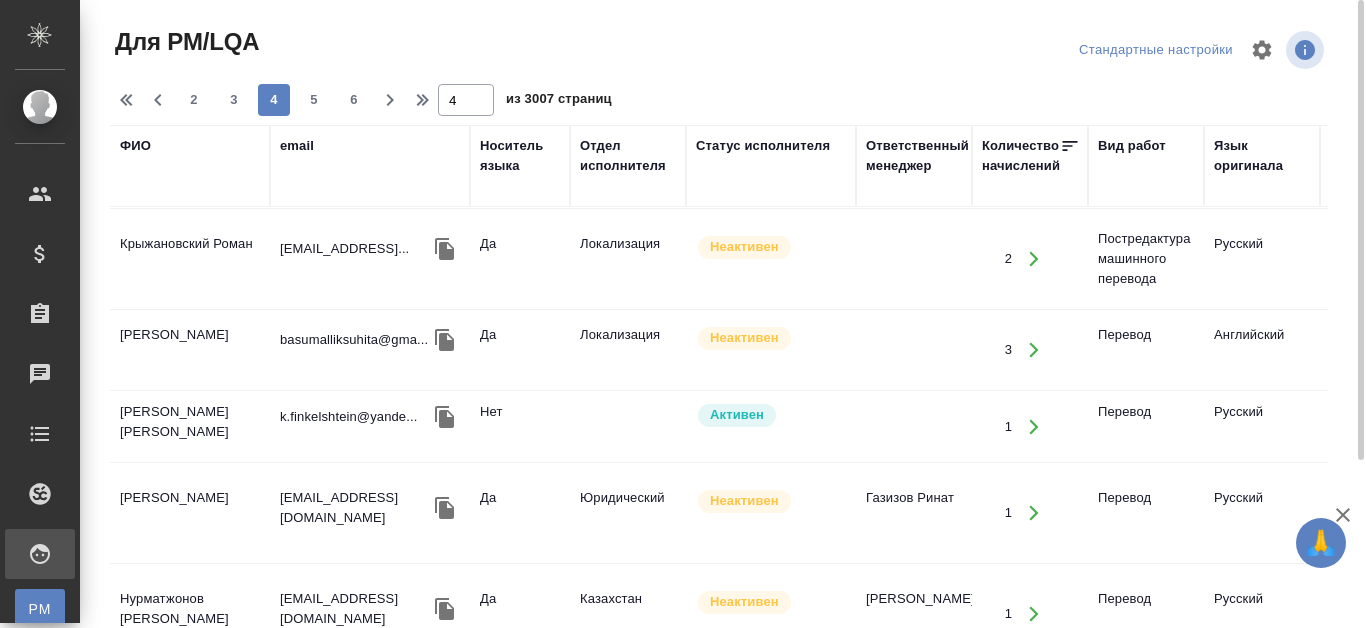 scroll, scrollTop: 1305, scrollLeft: 0, axis: vertical 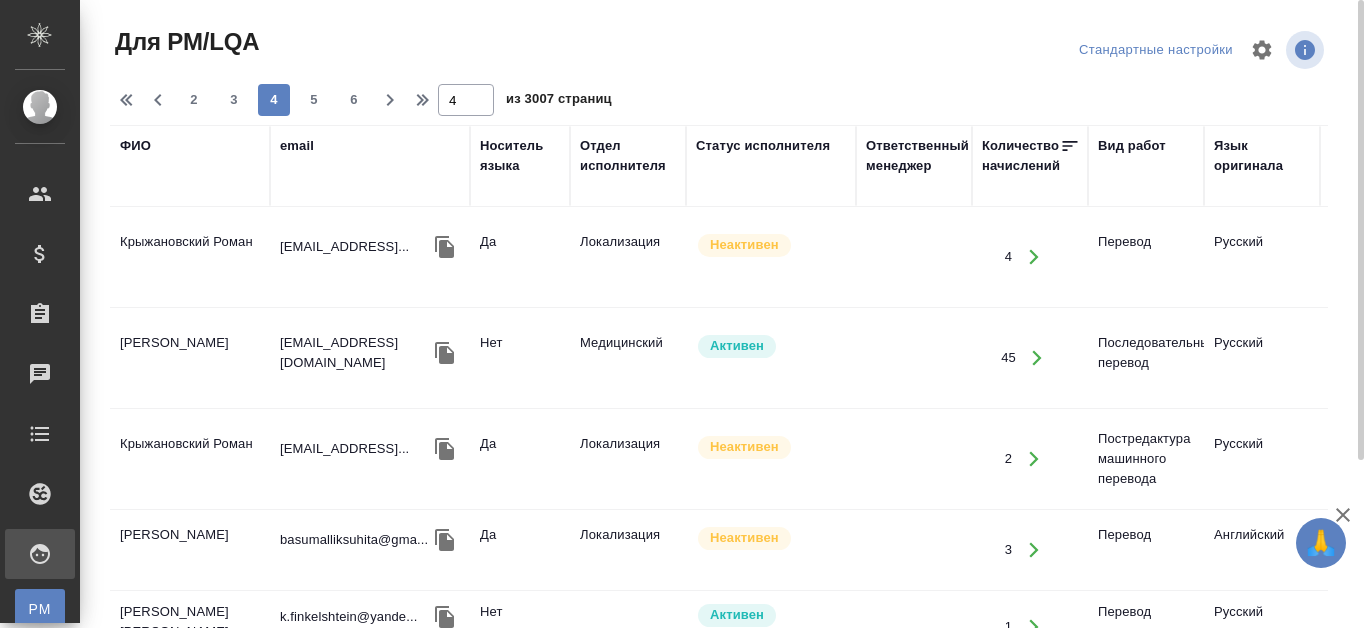 click on "ФИО" at bounding box center [135, 146] 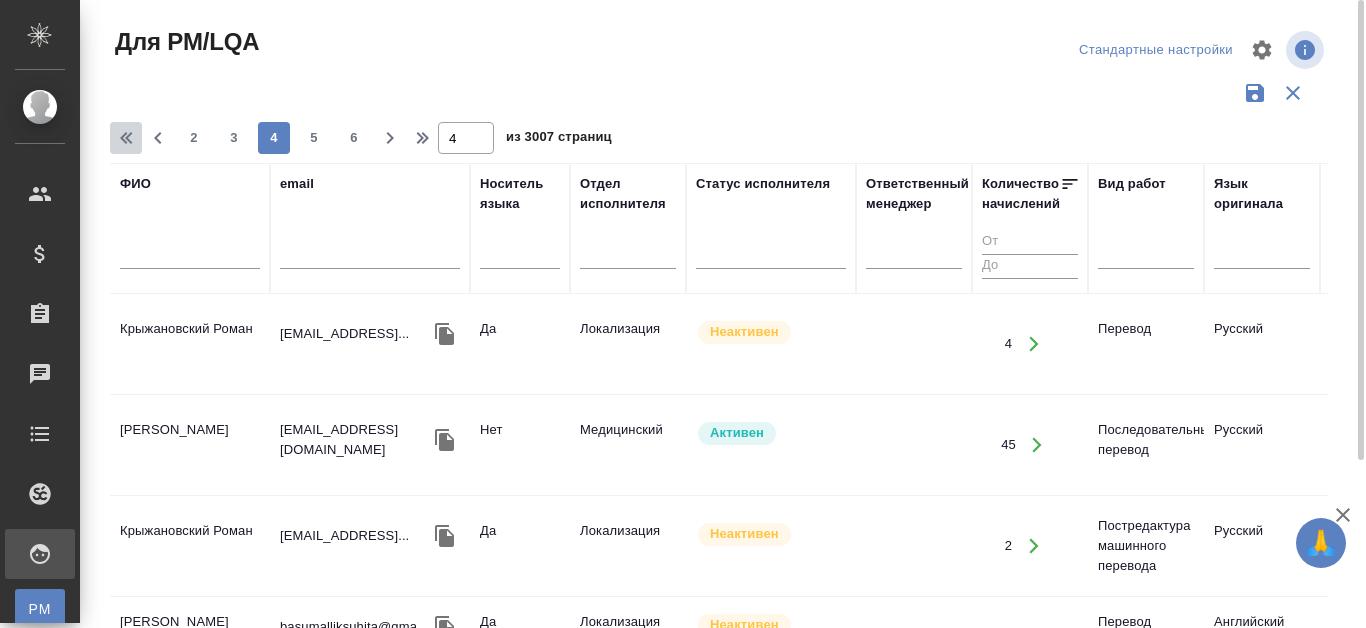 click at bounding box center [126, 138] 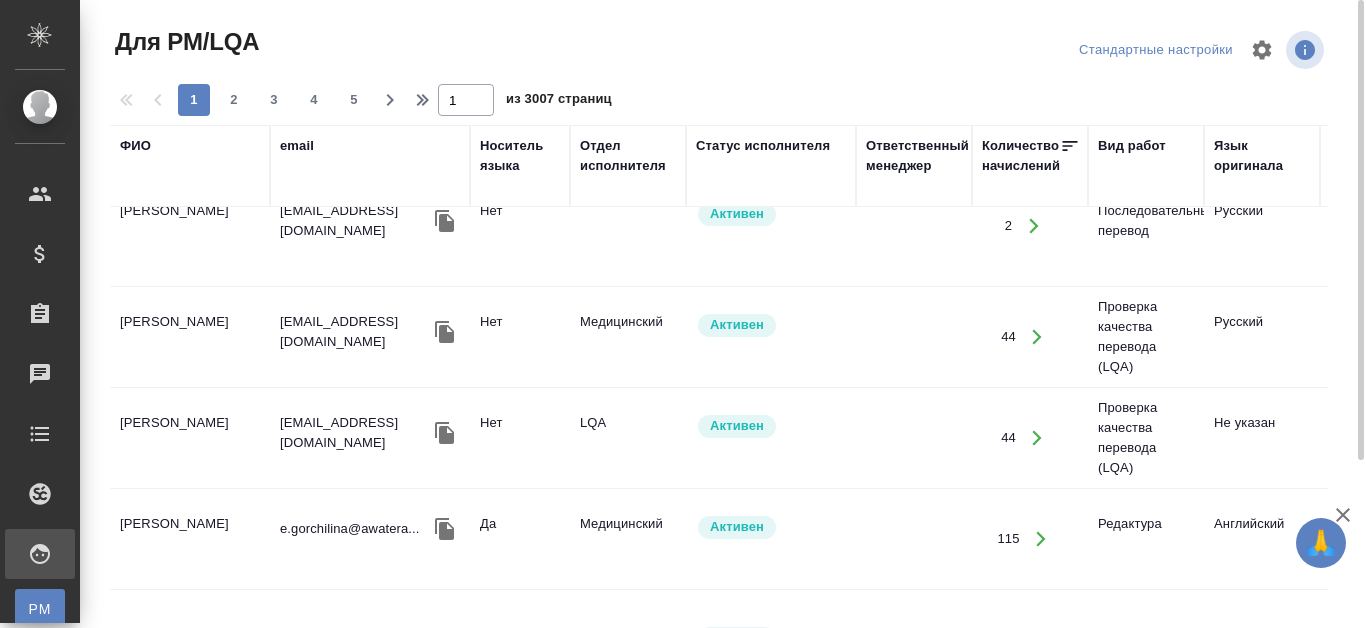 click on "ФИО" at bounding box center (190, 166) 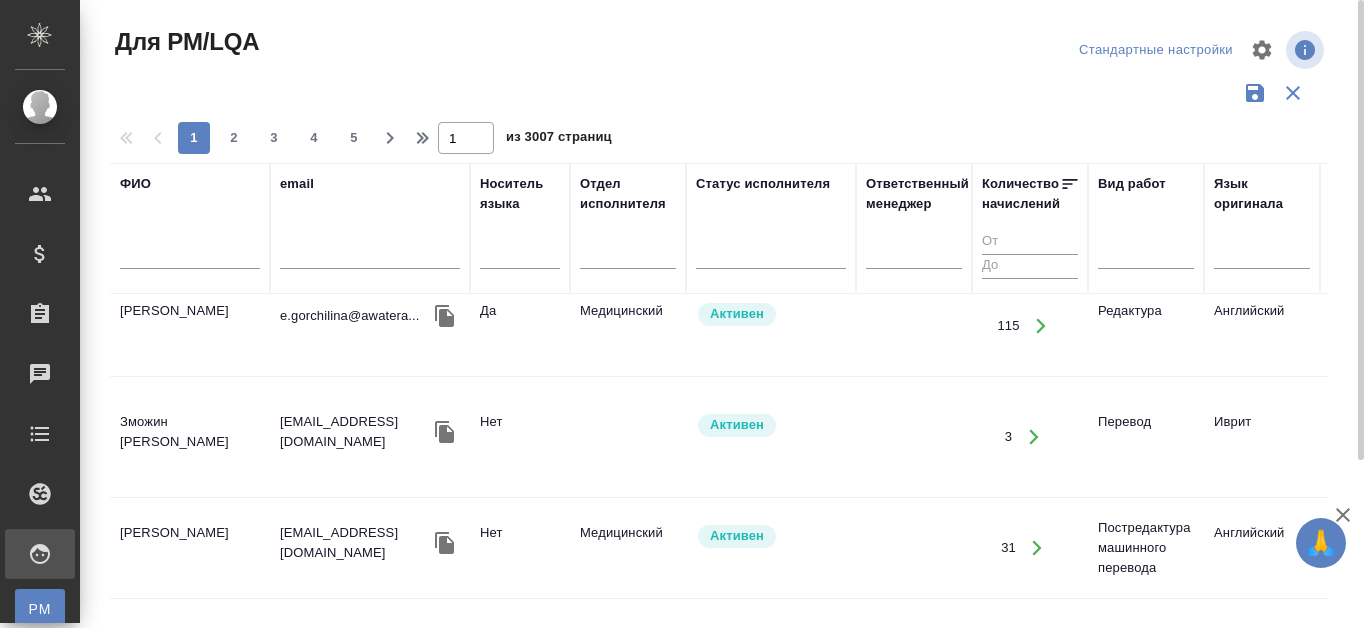scroll, scrollTop: 1983, scrollLeft: 0, axis: vertical 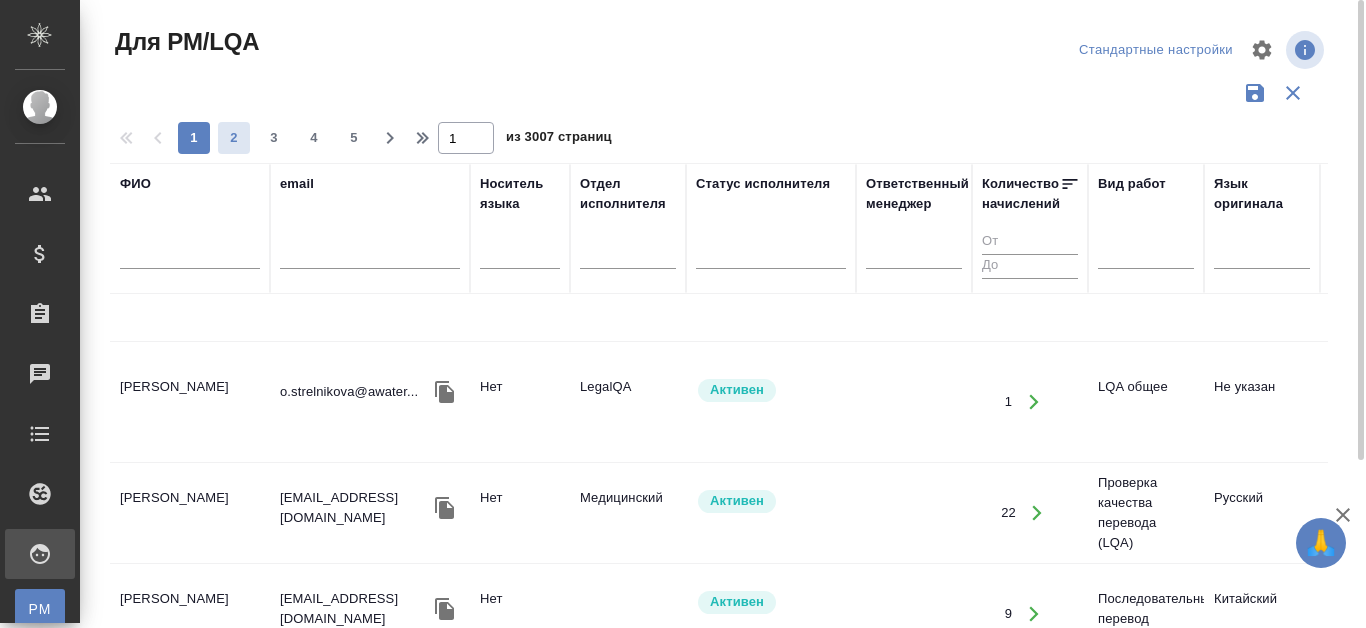 click on "2" at bounding box center (234, 138) 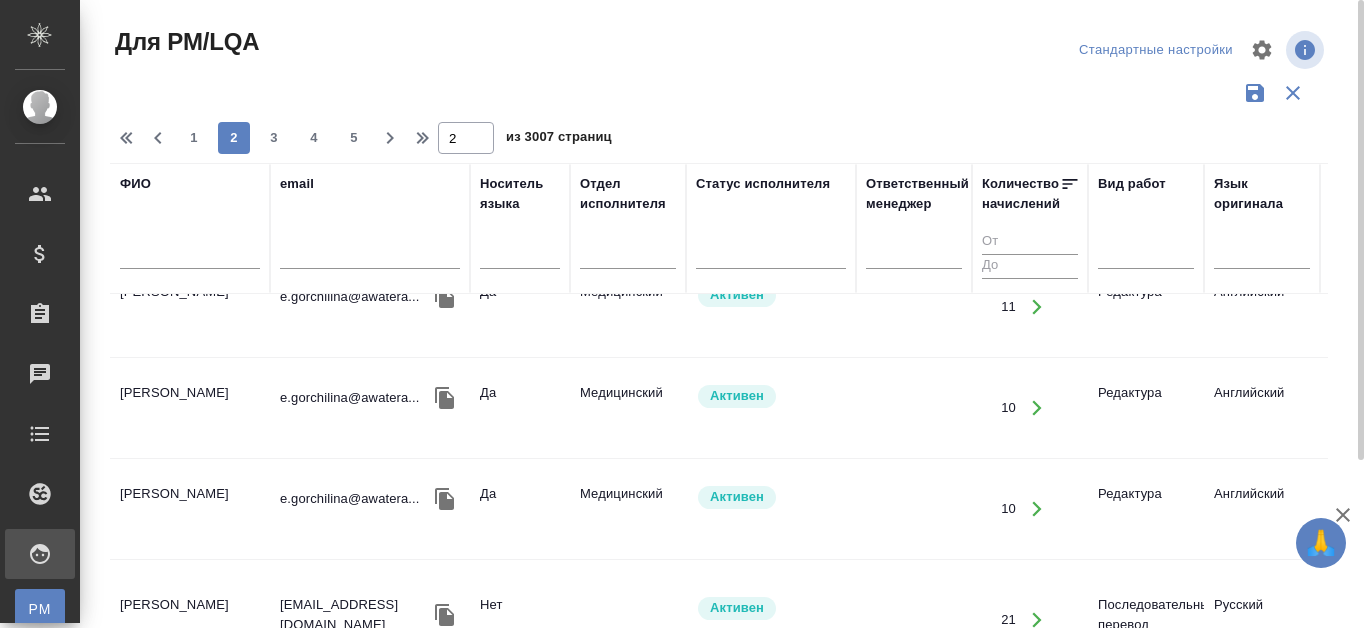 scroll, scrollTop: 1827, scrollLeft: 0, axis: vertical 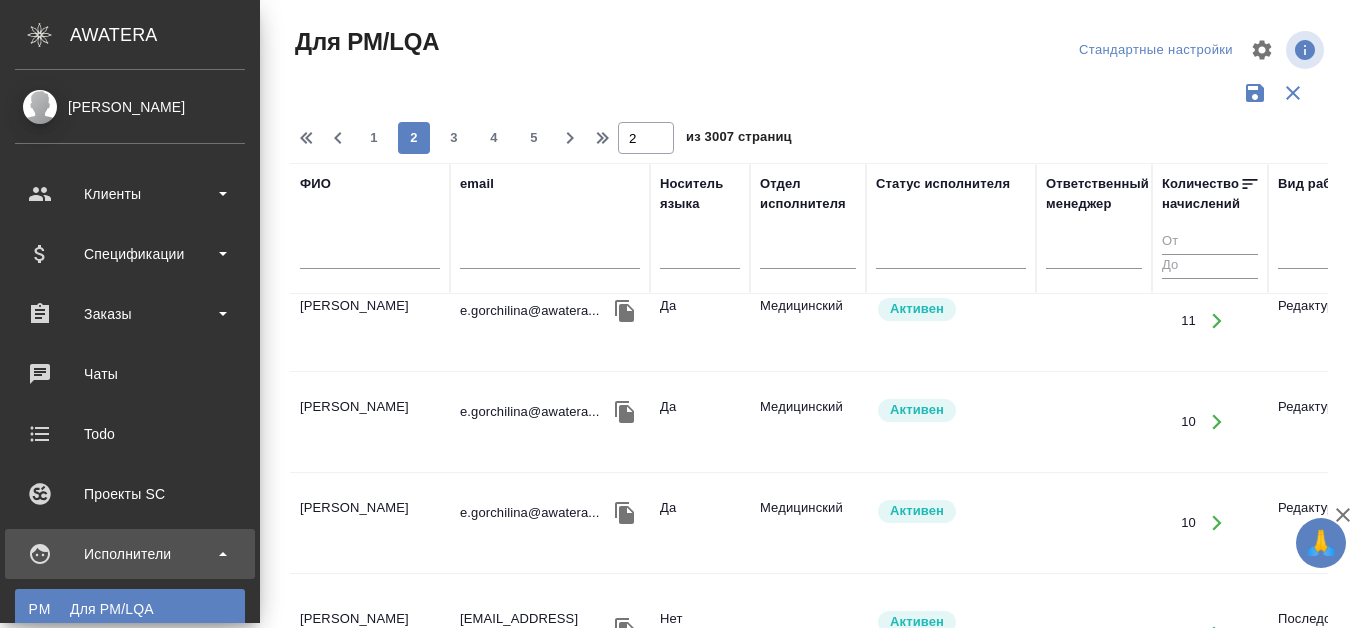 click on "[PERSON_NAME]" at bounding box center (130, 107) 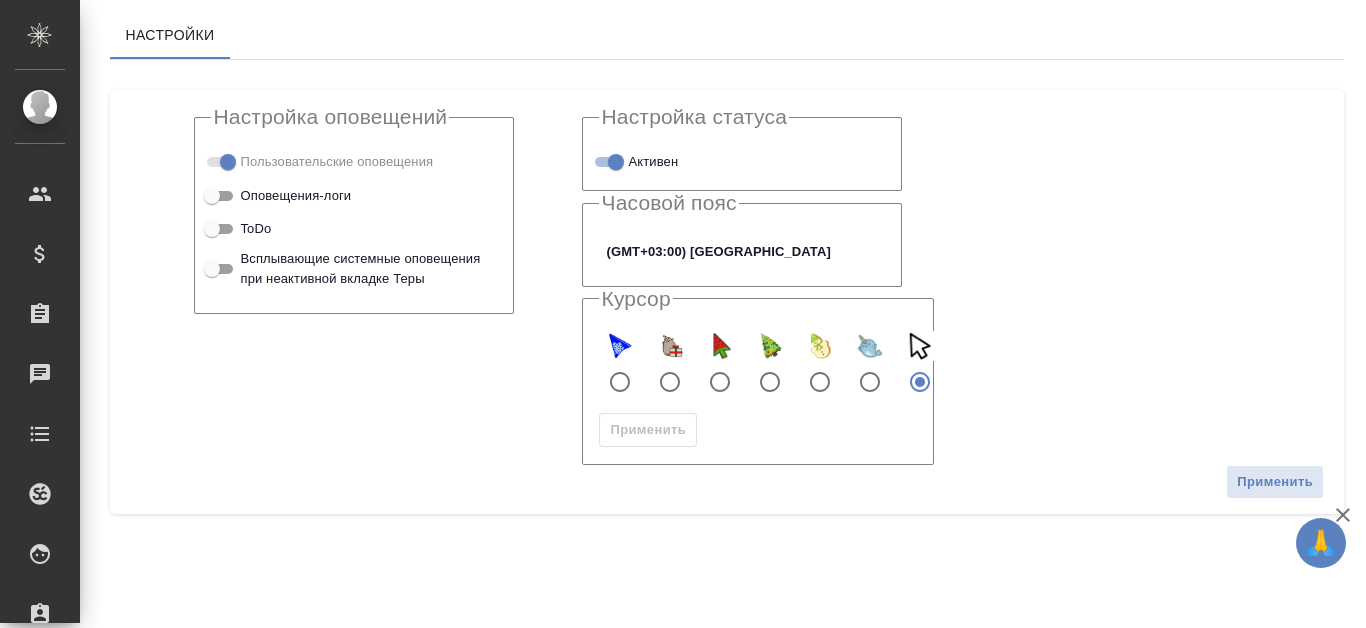 scroll, scrollTop: 0, scrollLeft: 0, axis: both 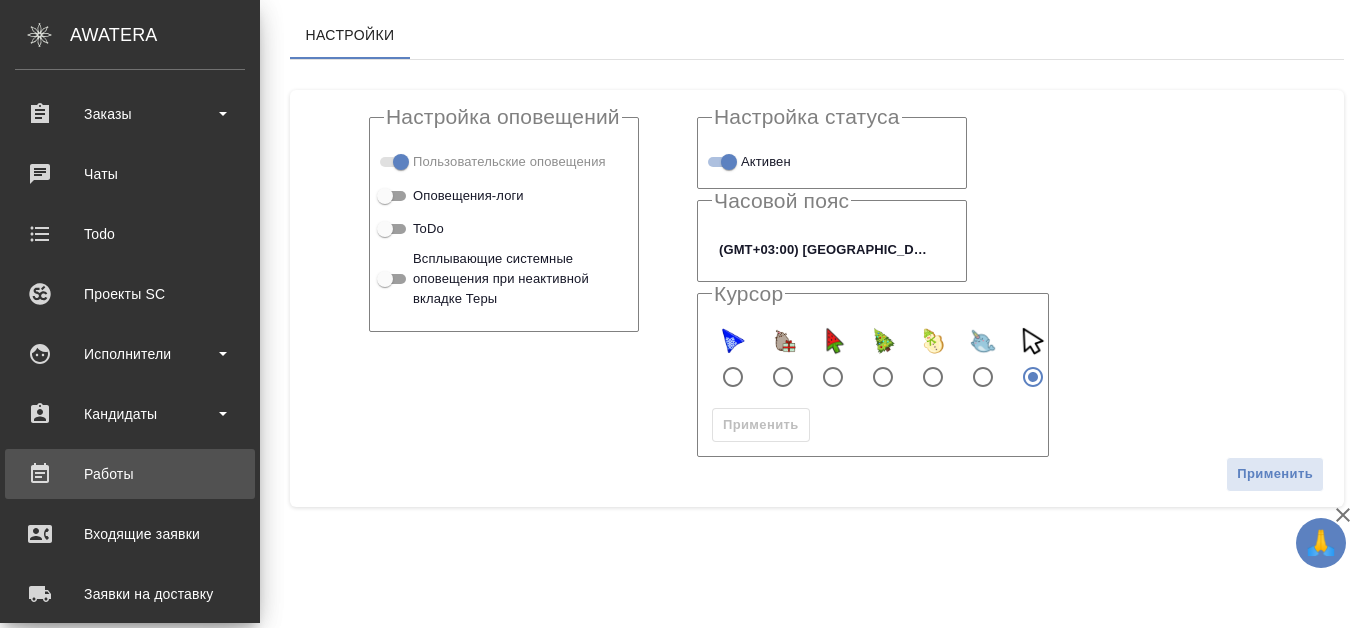 click on "Работы" at bounding box center (130, 474) 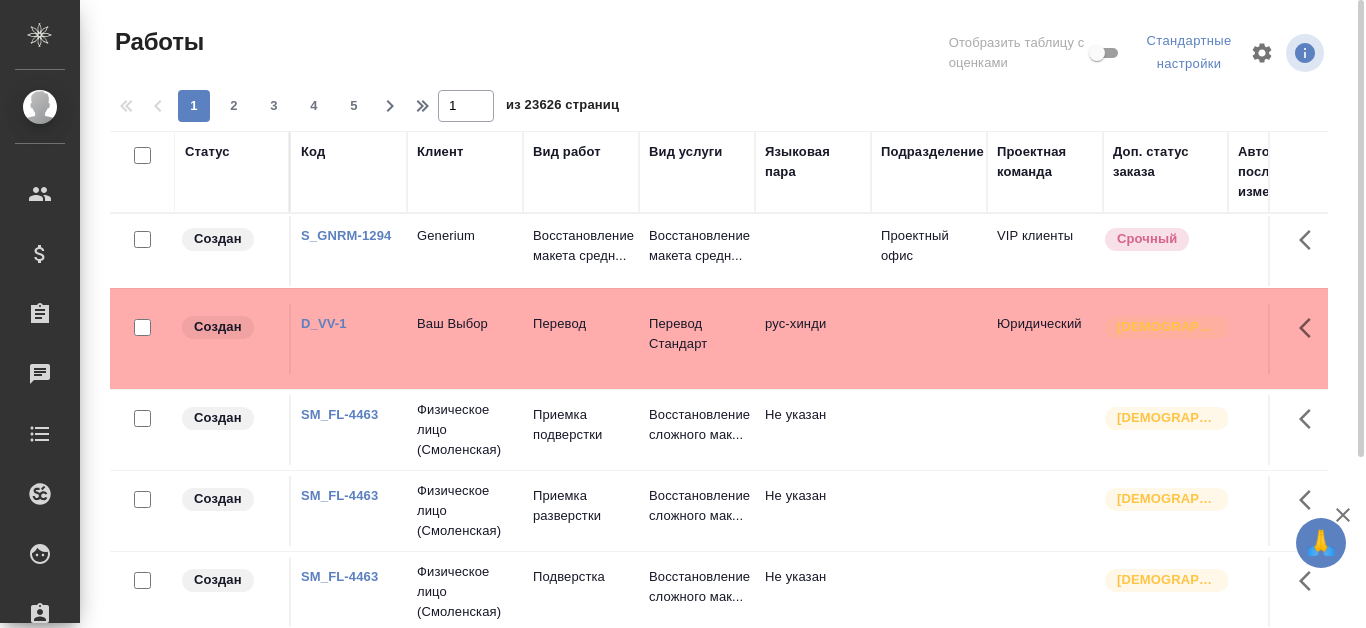 scroll, scrollTop: 0, scrollLeft: 0, axis: both 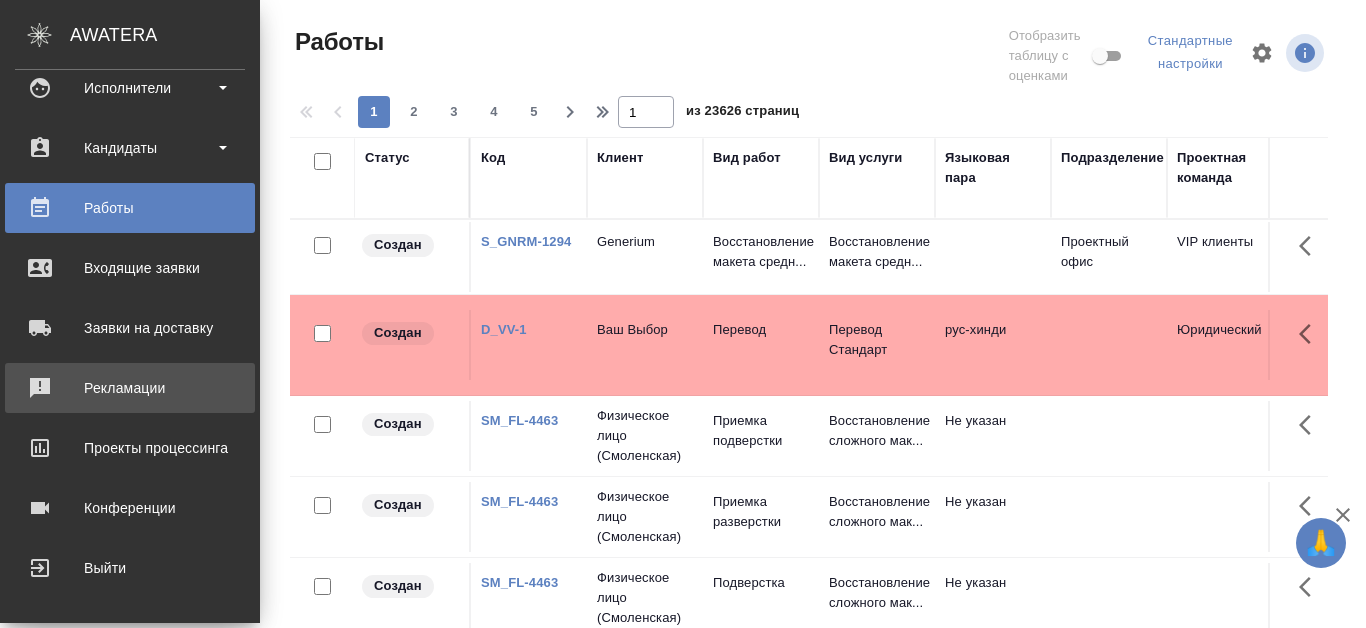 click on "Рекламации" at bounding box center [130, 388] 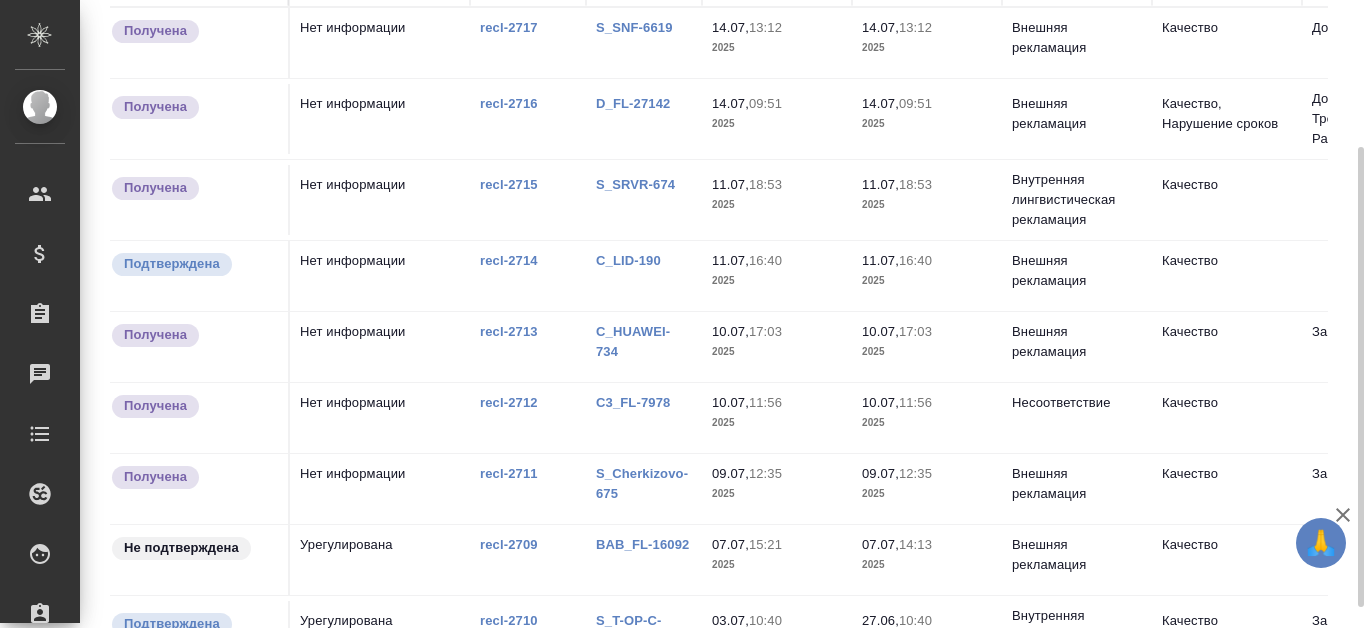 scroll, scrollTop: 228, scrollLeft: 0, axis: vertical 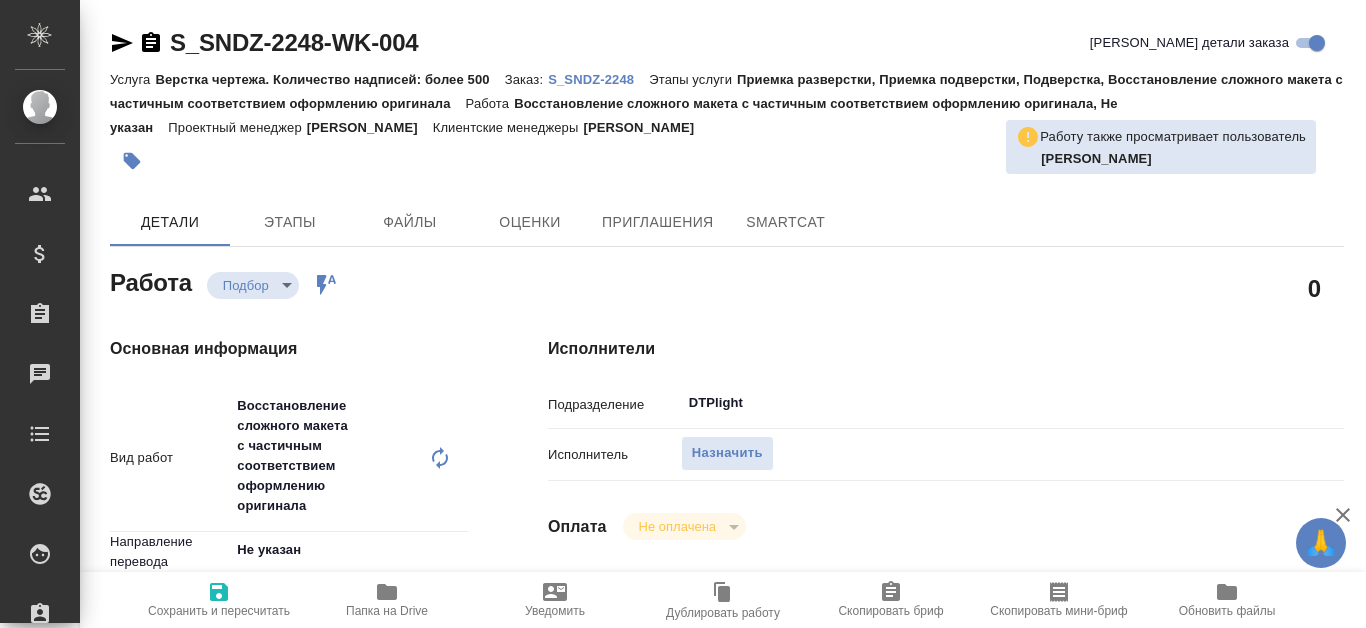 type on "x" 